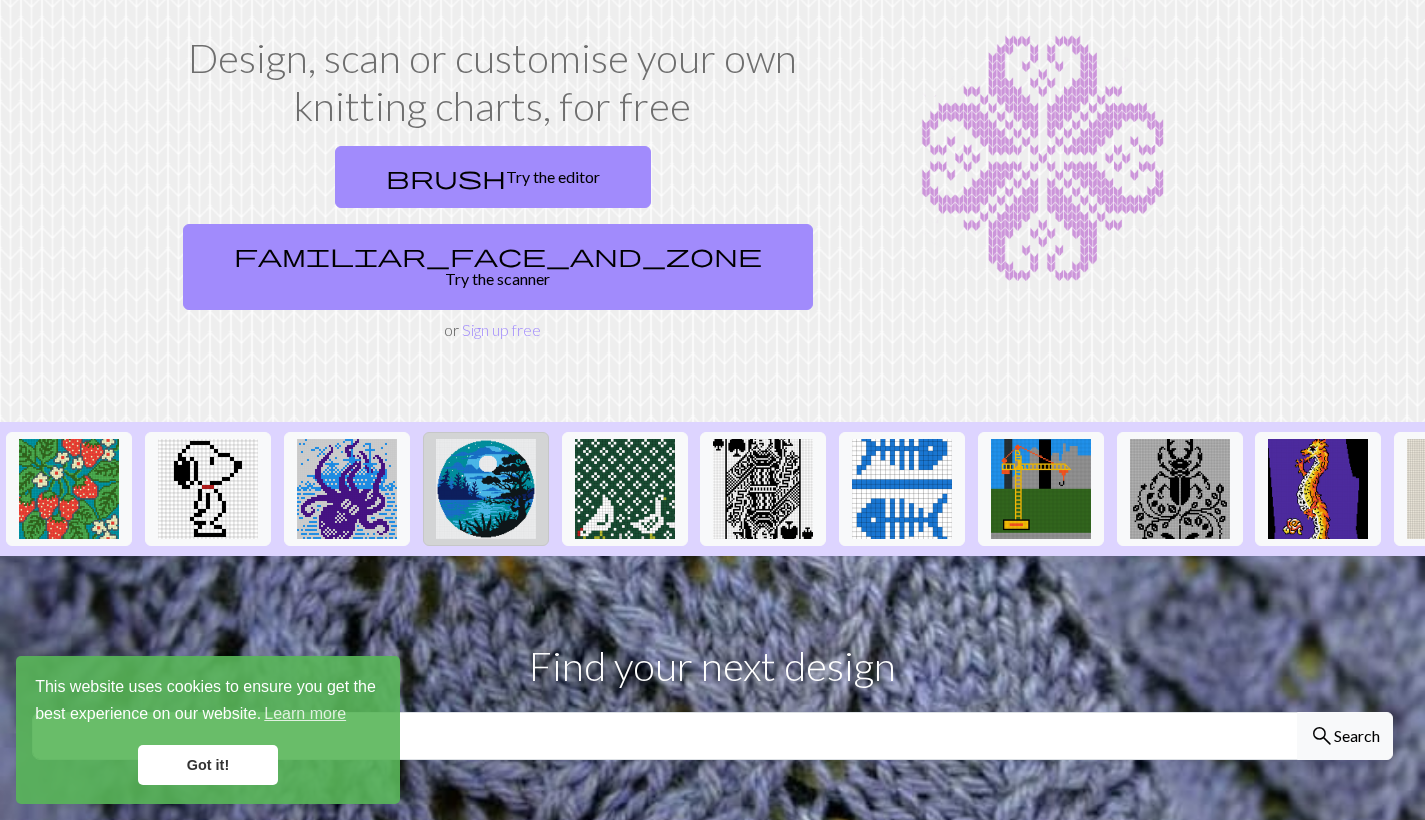 scroll, scrollTop: 110, scrollLeft: 0, axis: vertical 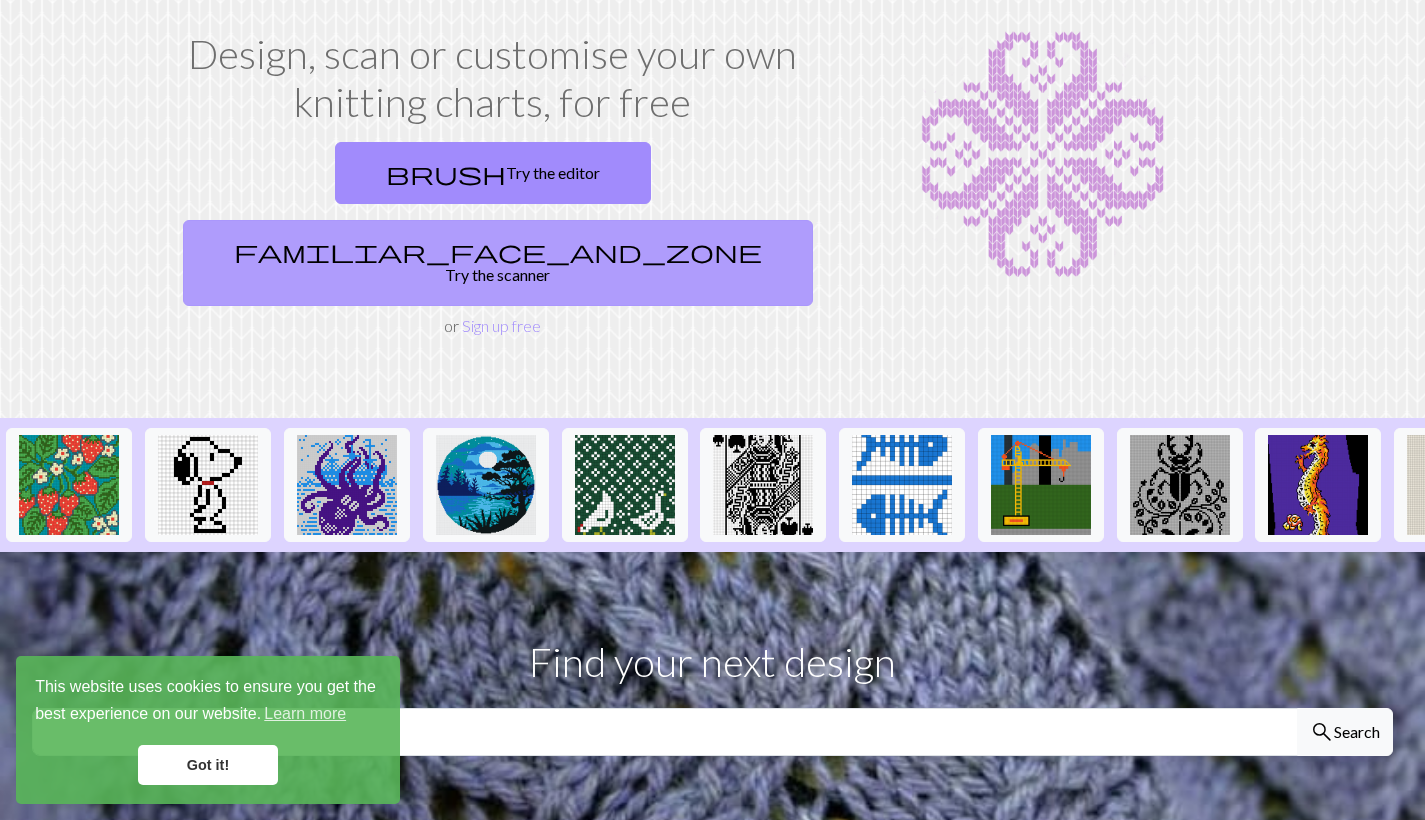 click on "familiar_face_and_zone  Try the scanner" at bounding box center [498, 263] 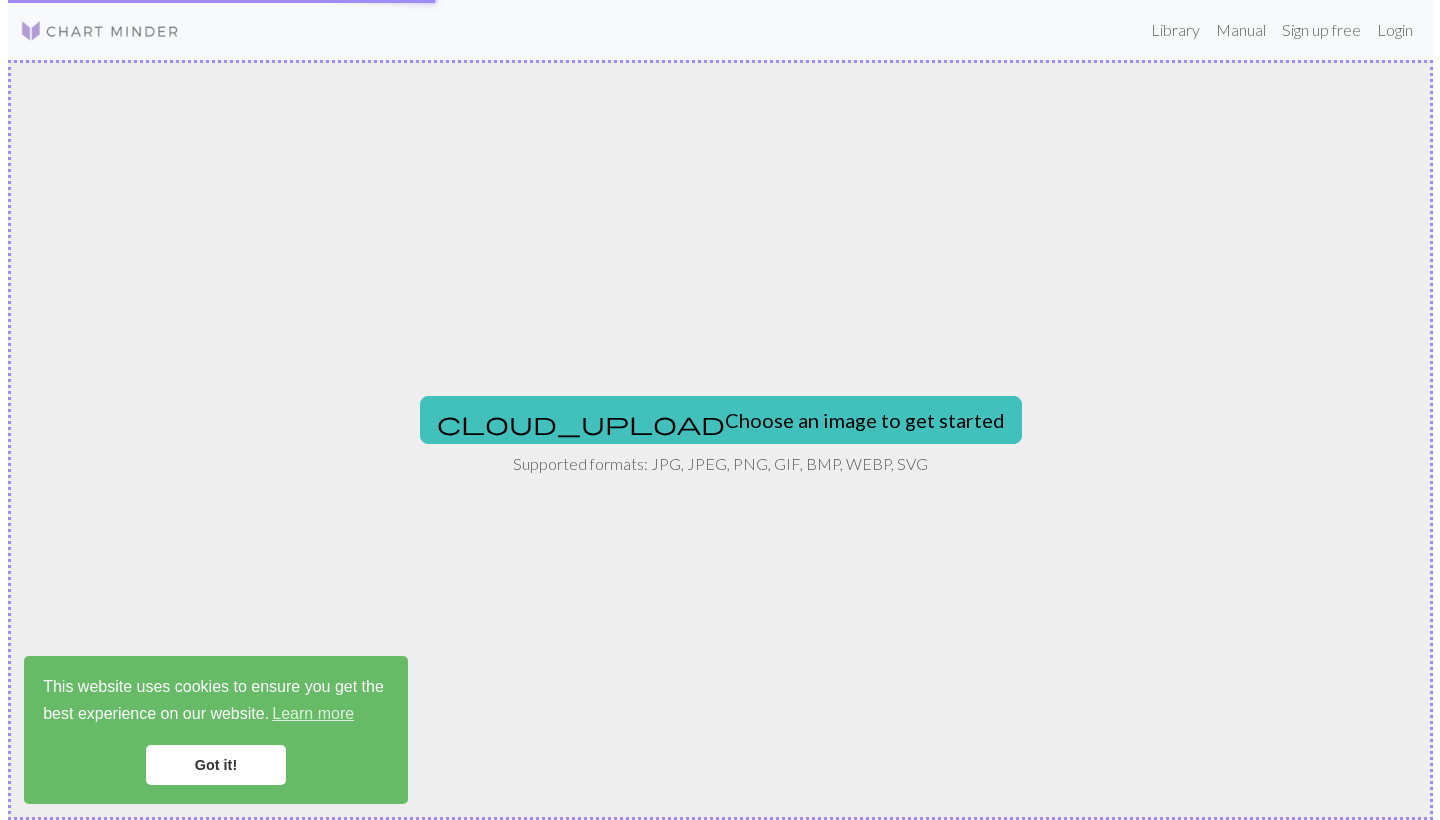 scroll, scrollTop: 0, scrollLeft: 0, axis: both 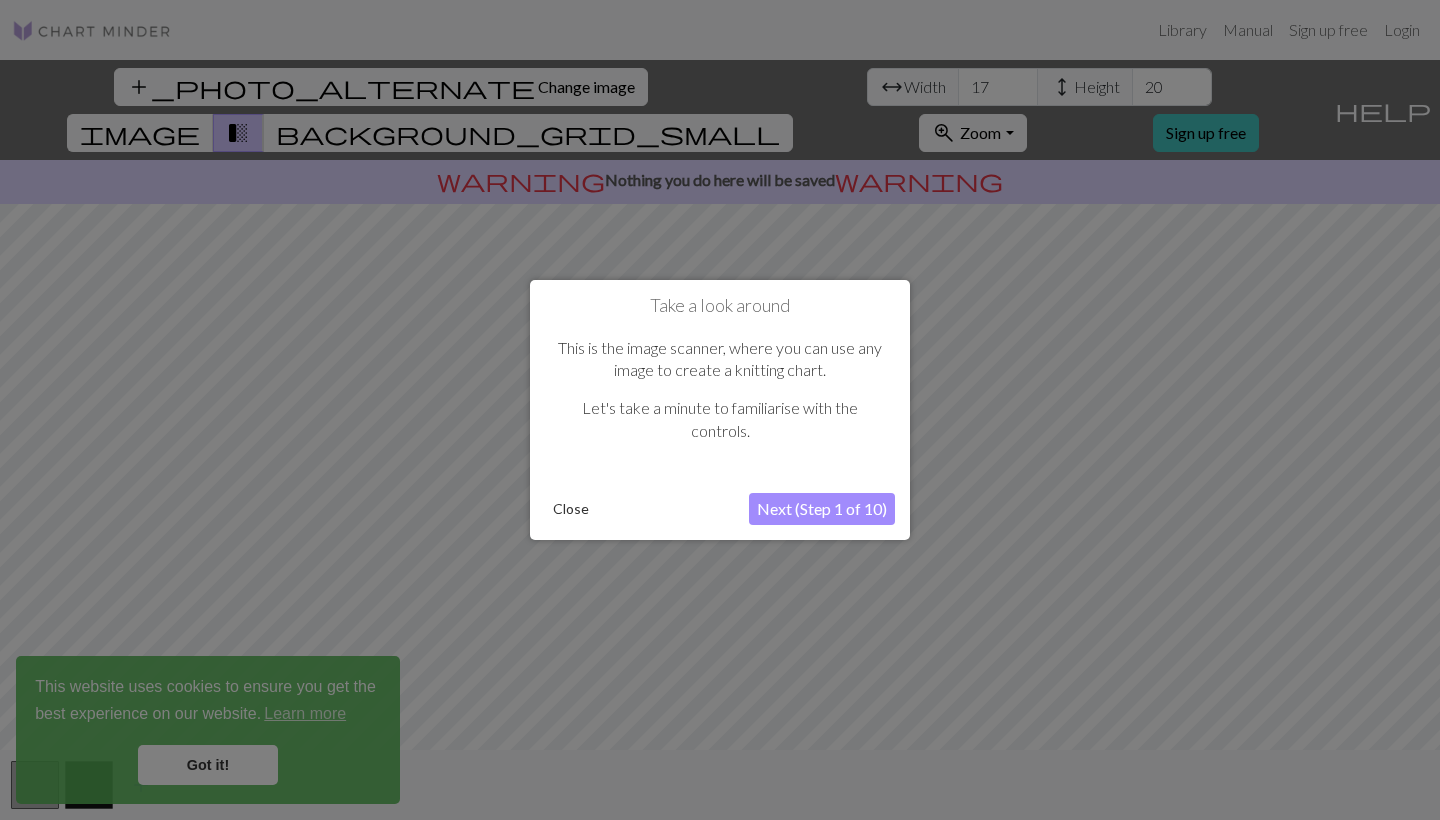 click on "Next (Step 1 of 10)" at bounding box center (822, 509) 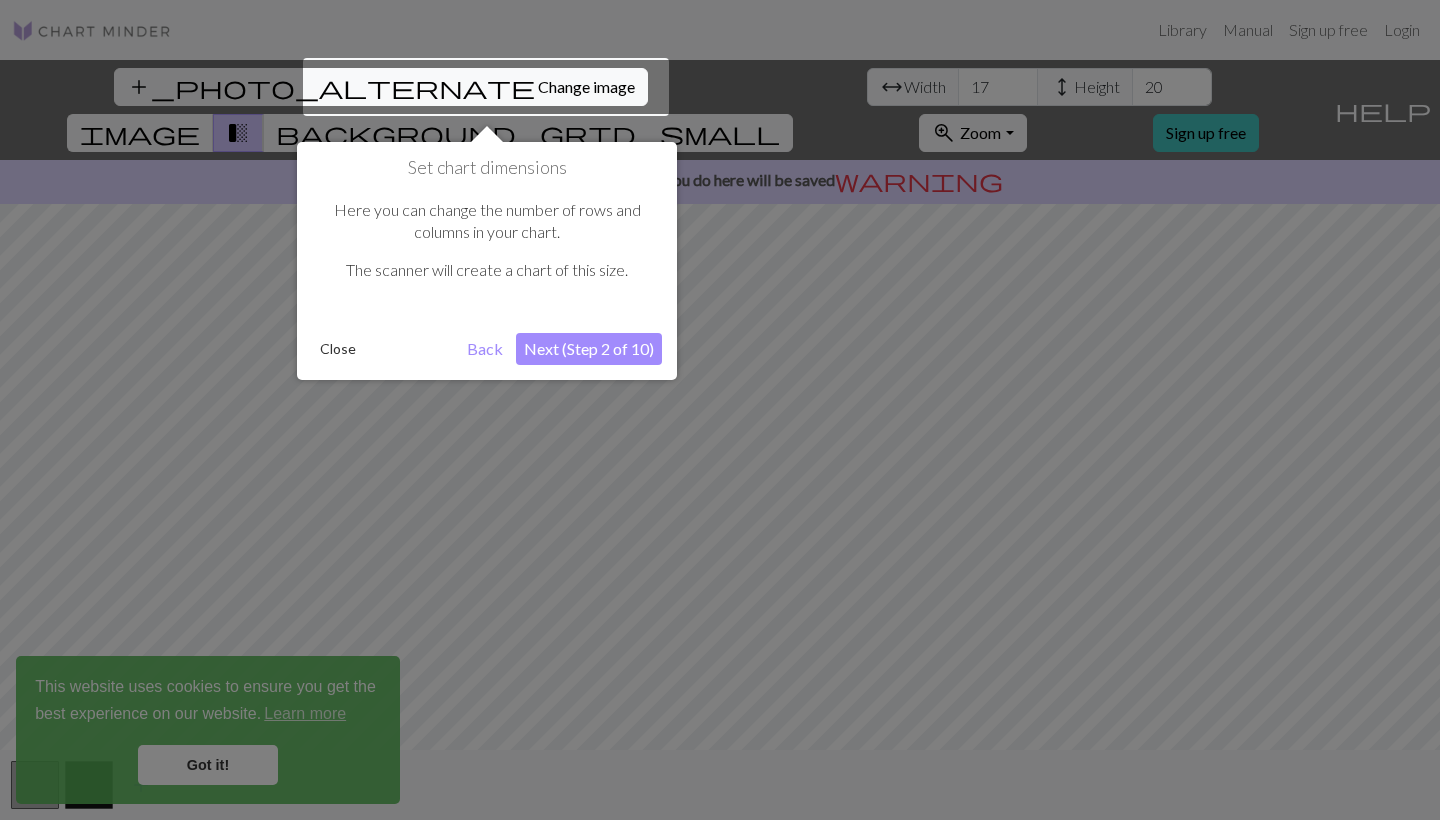 click on "Next (Step 2 of 10)" at bounding box center (589, 349) 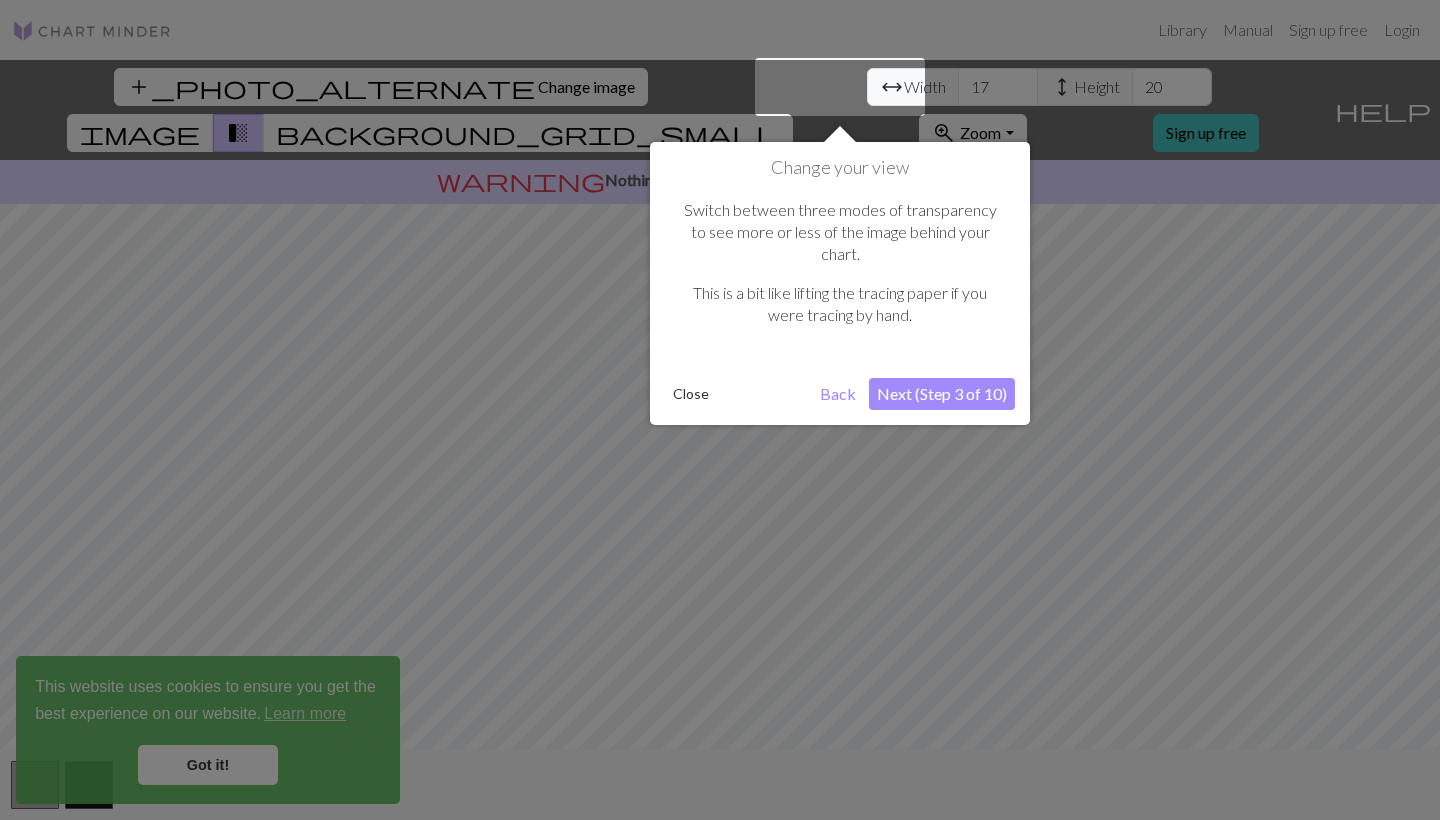 click on "Next (Step 3 of 10)" at bounding box center [942, 394] 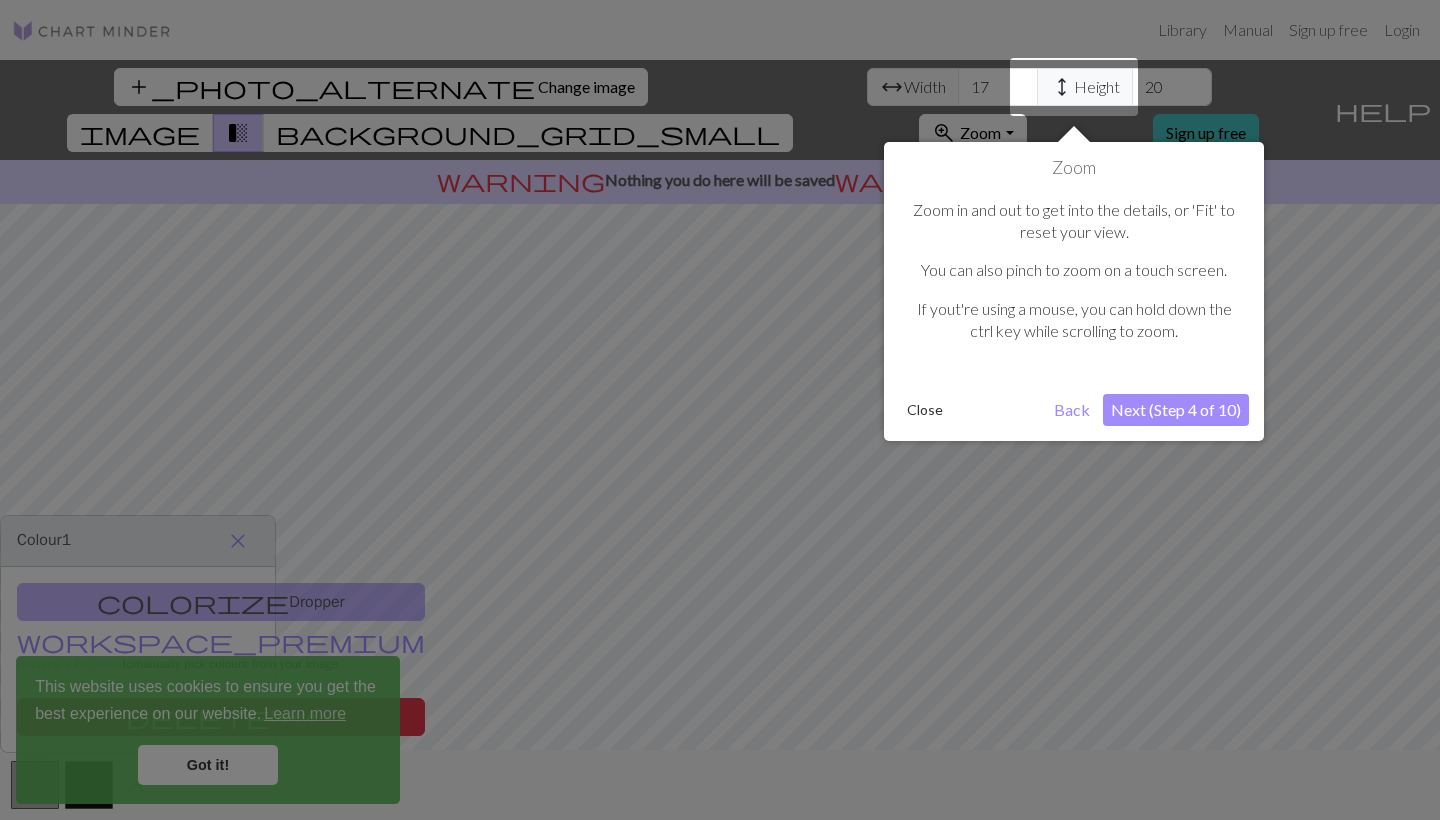 click on "Next (Step 4 of 10)" at bounding box center (1176, 410) 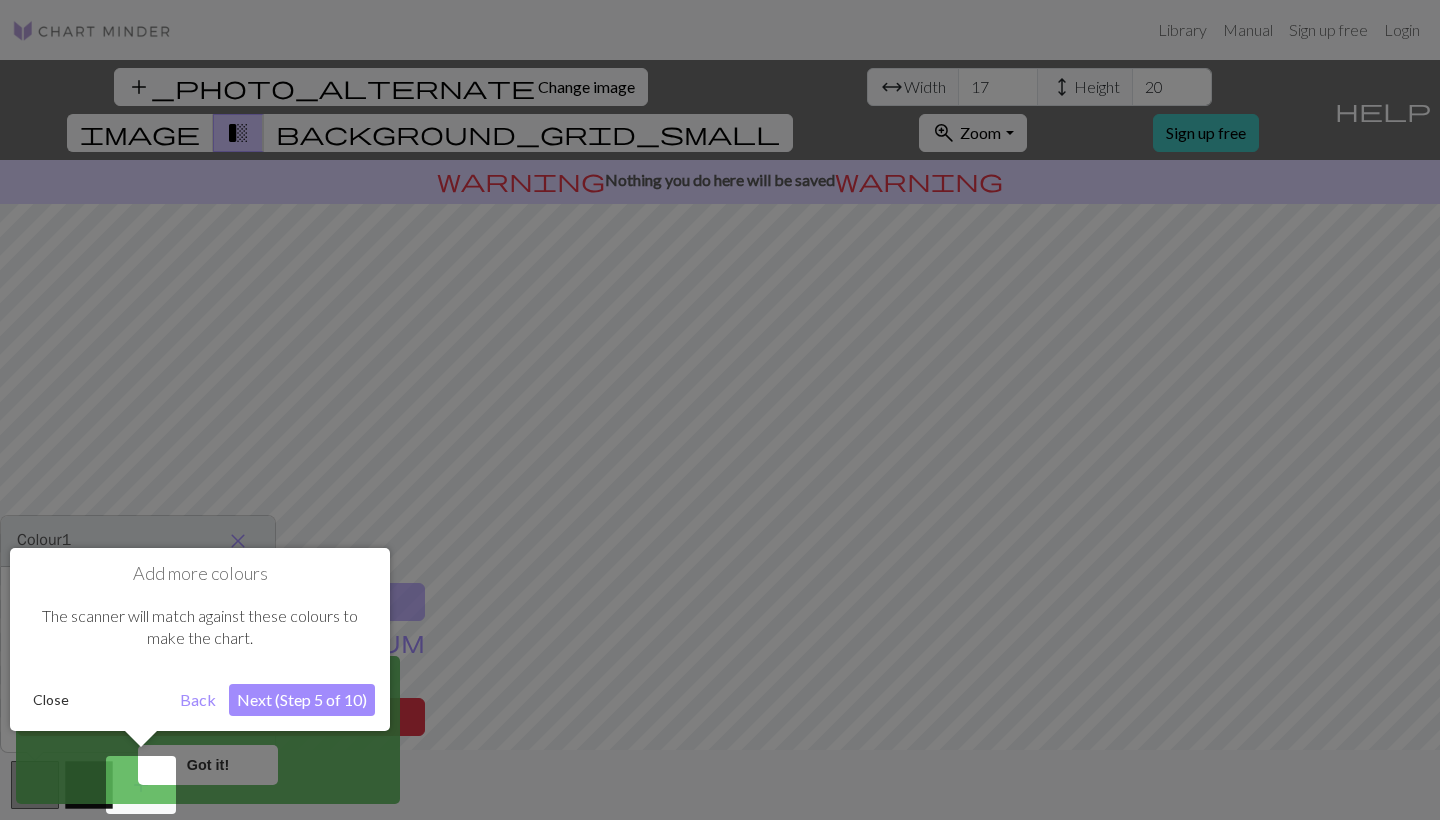 click on "Next (Step 5 of 10)" at bounding box center (302, 700) 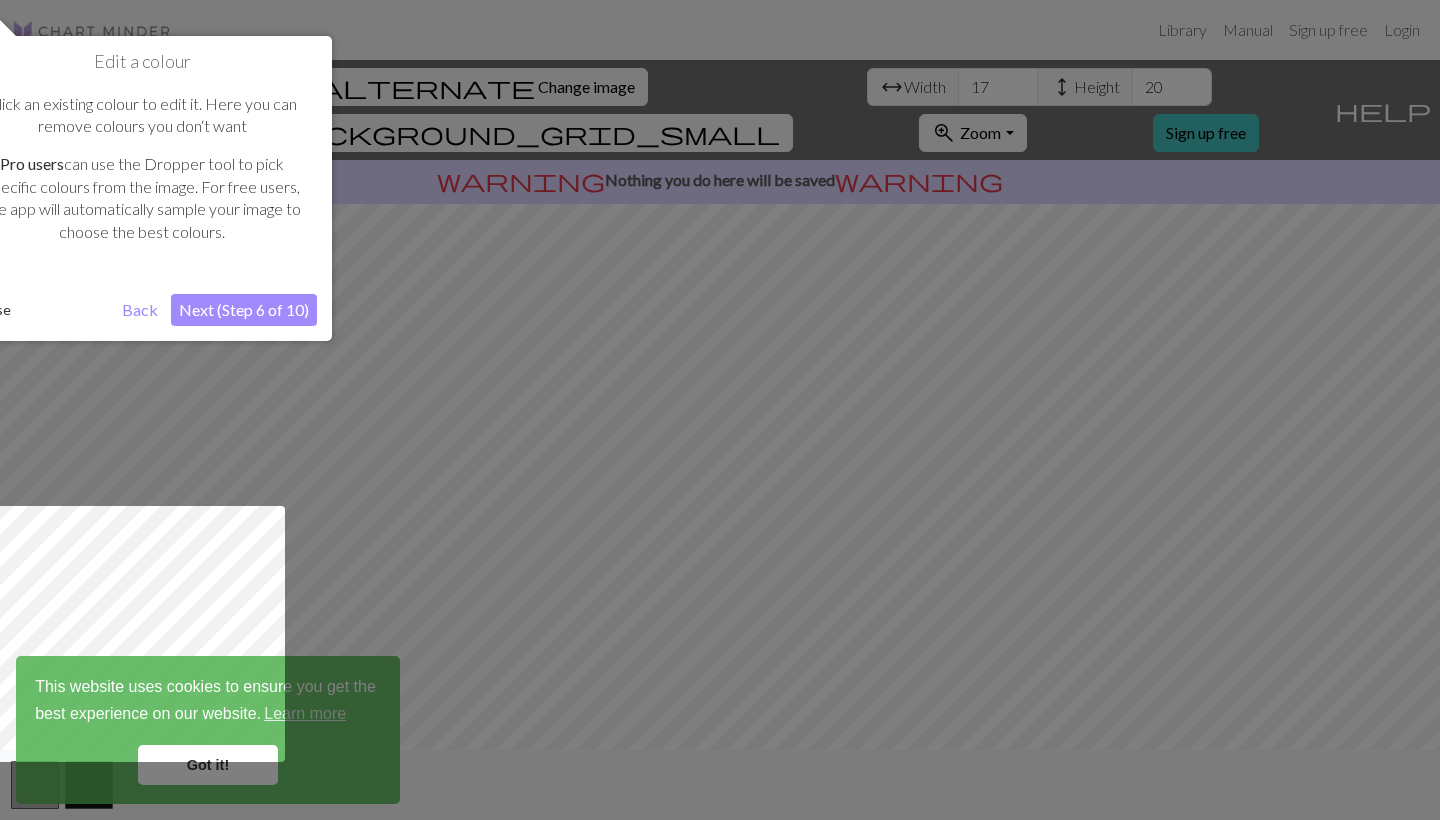 click on "Next (Step 6 of 10)" at bounding box center [244, 310] 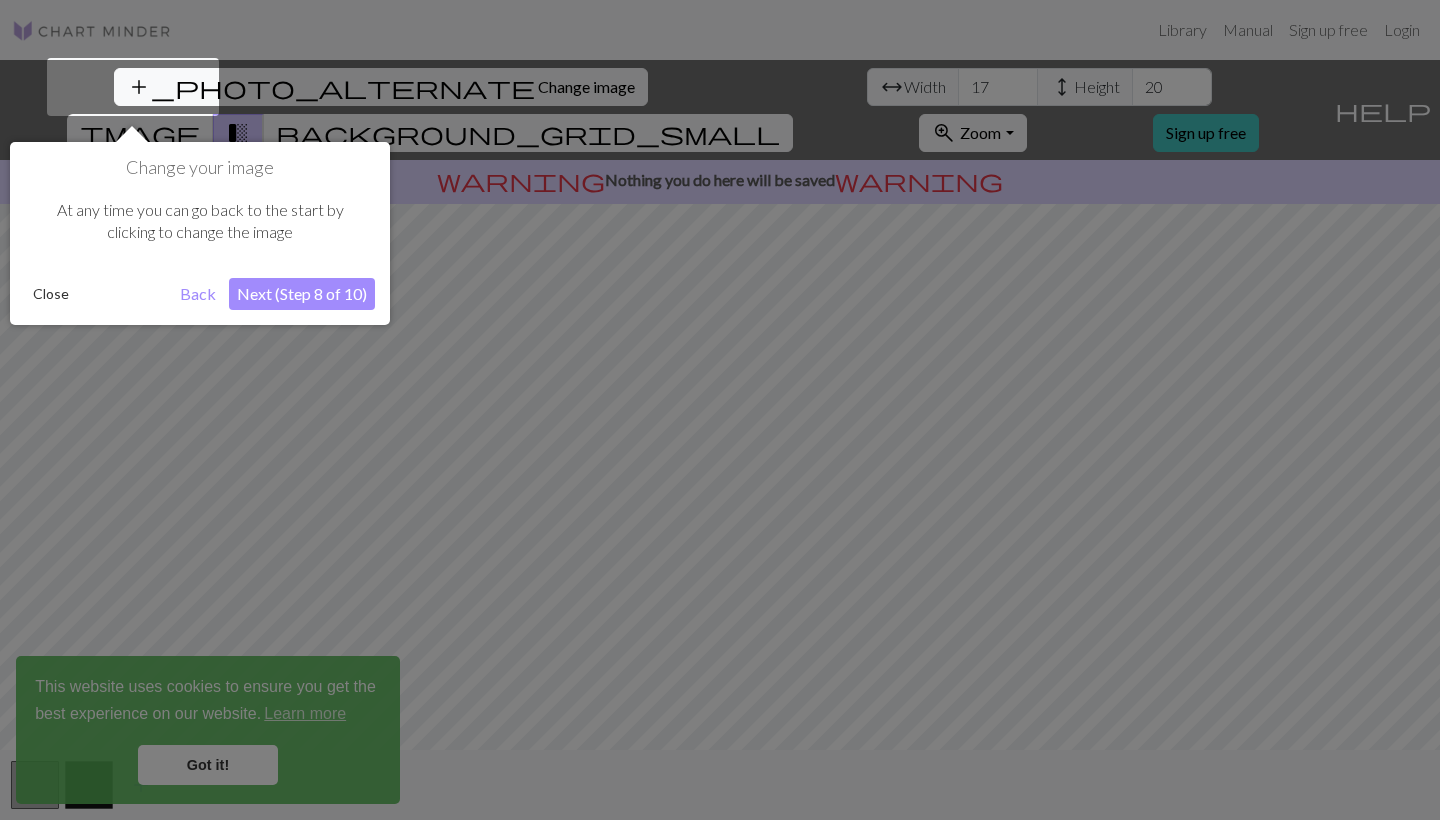 click on "Next (Step 8 of 10)" at bounding box center (302, 294) 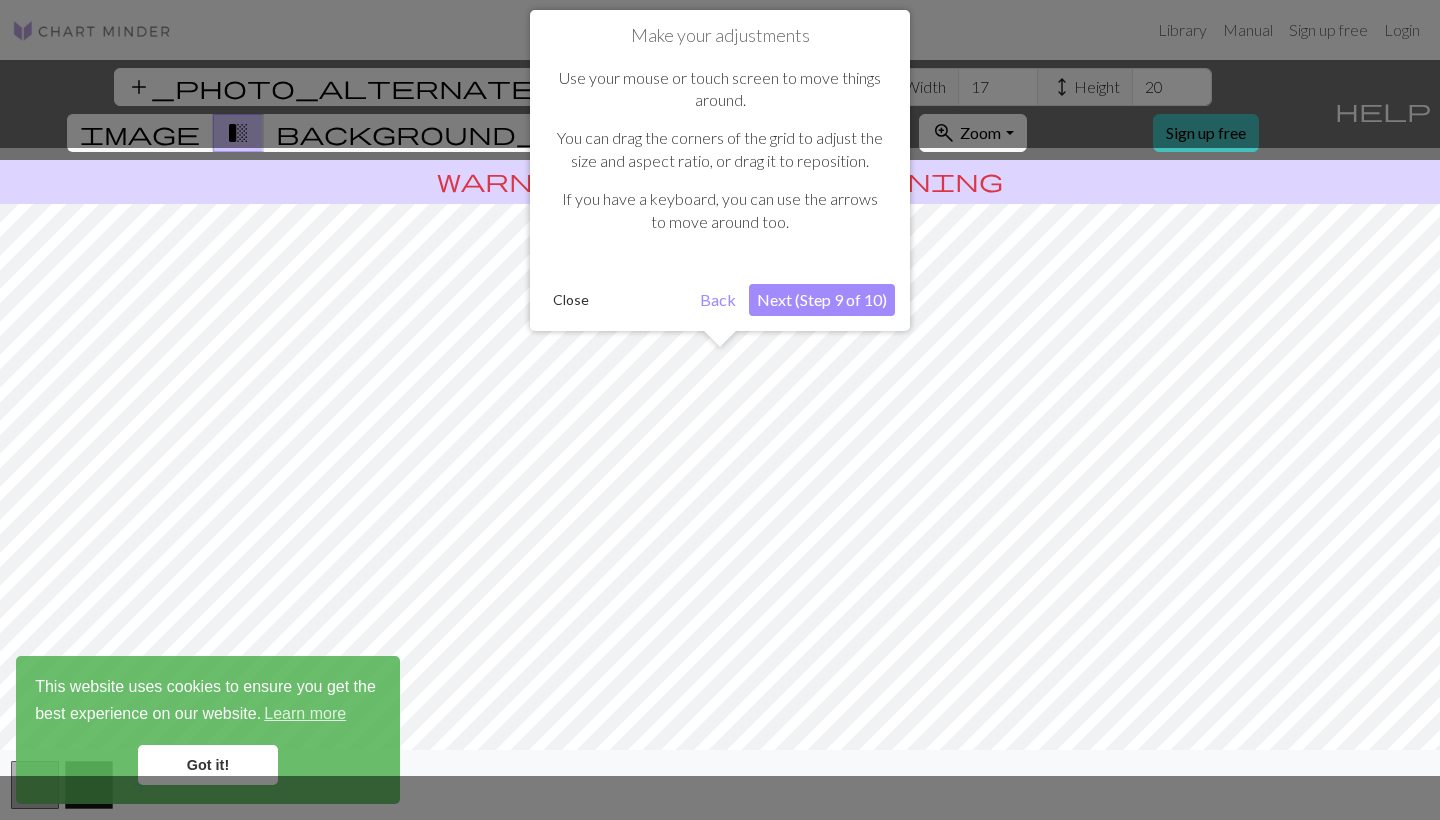 click on "Next (Step 9 of 10)" at bounding box center (822, 300) 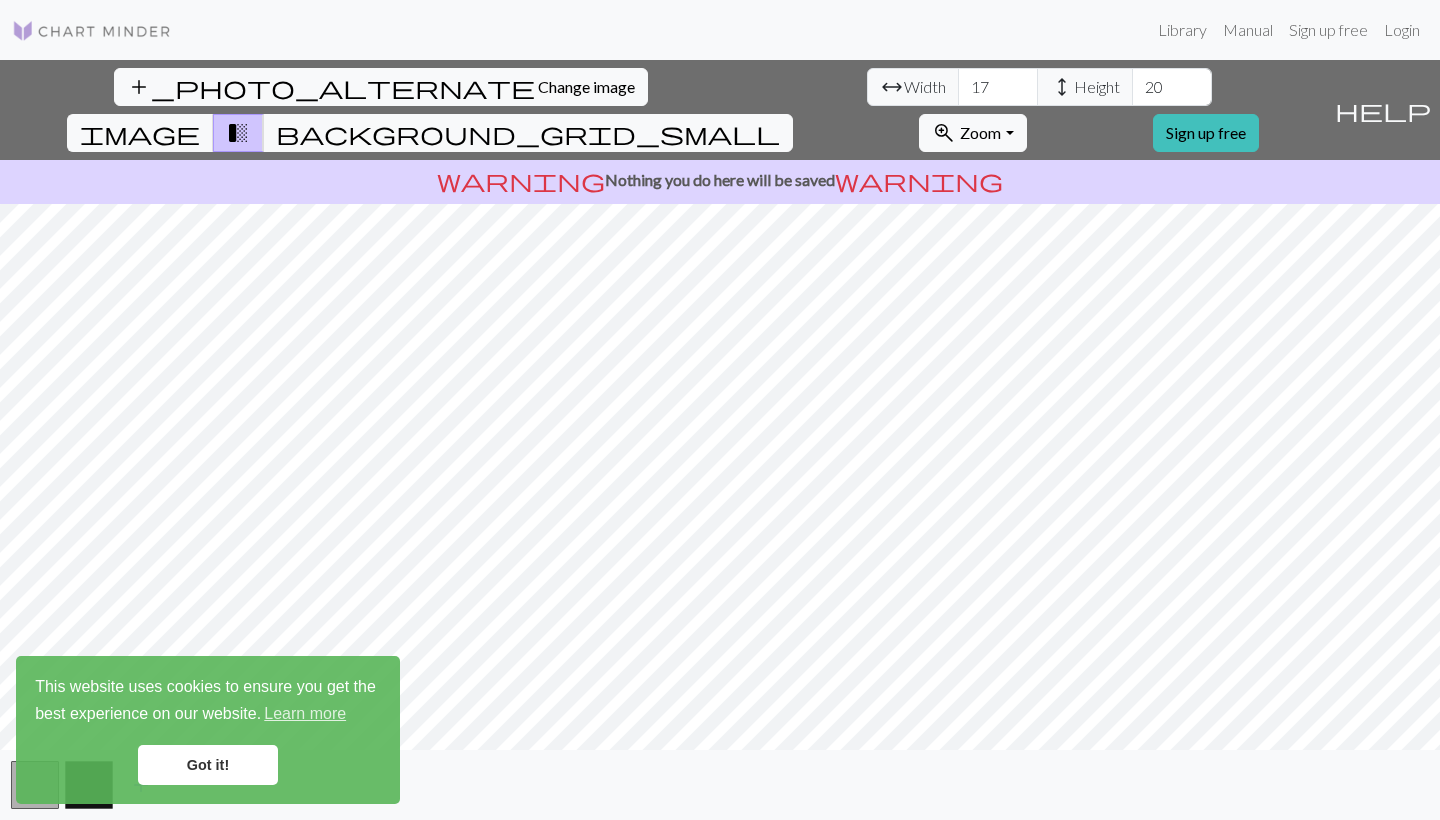 click on "add_photo_alternate   Change image arrow_range   Width 17 height   Height 20 image transition_fade background_grid_small zoom_in Zoom Zoom Fit all Fit width Fit height 50% 100% 150% 200% Sign up free help Show me around warning  Nothing you do here will be saved  warning add" at bounding box center (720, 440) 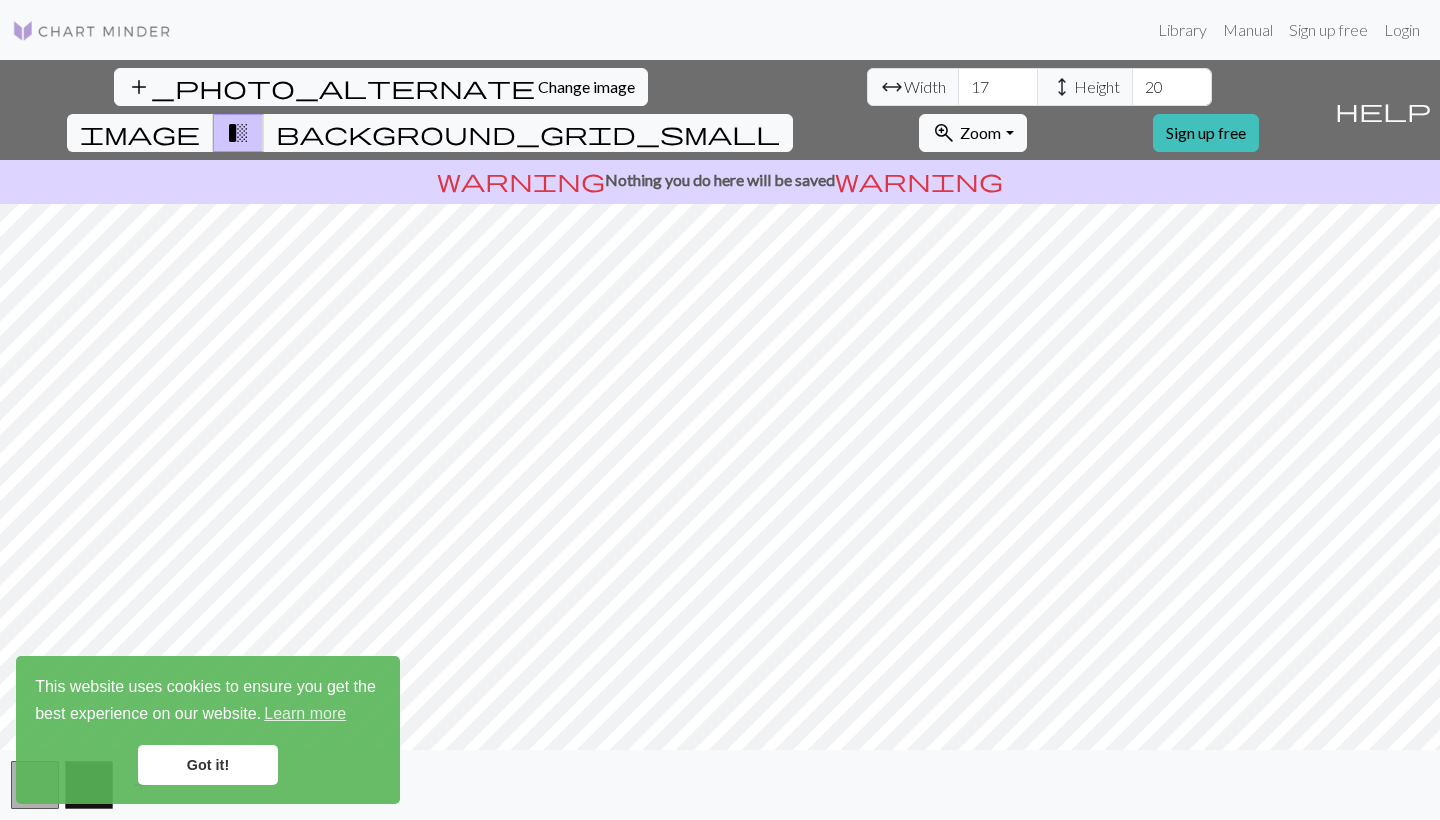 scroll, scrollTop: 0, scrollLeft: 0, axis: both 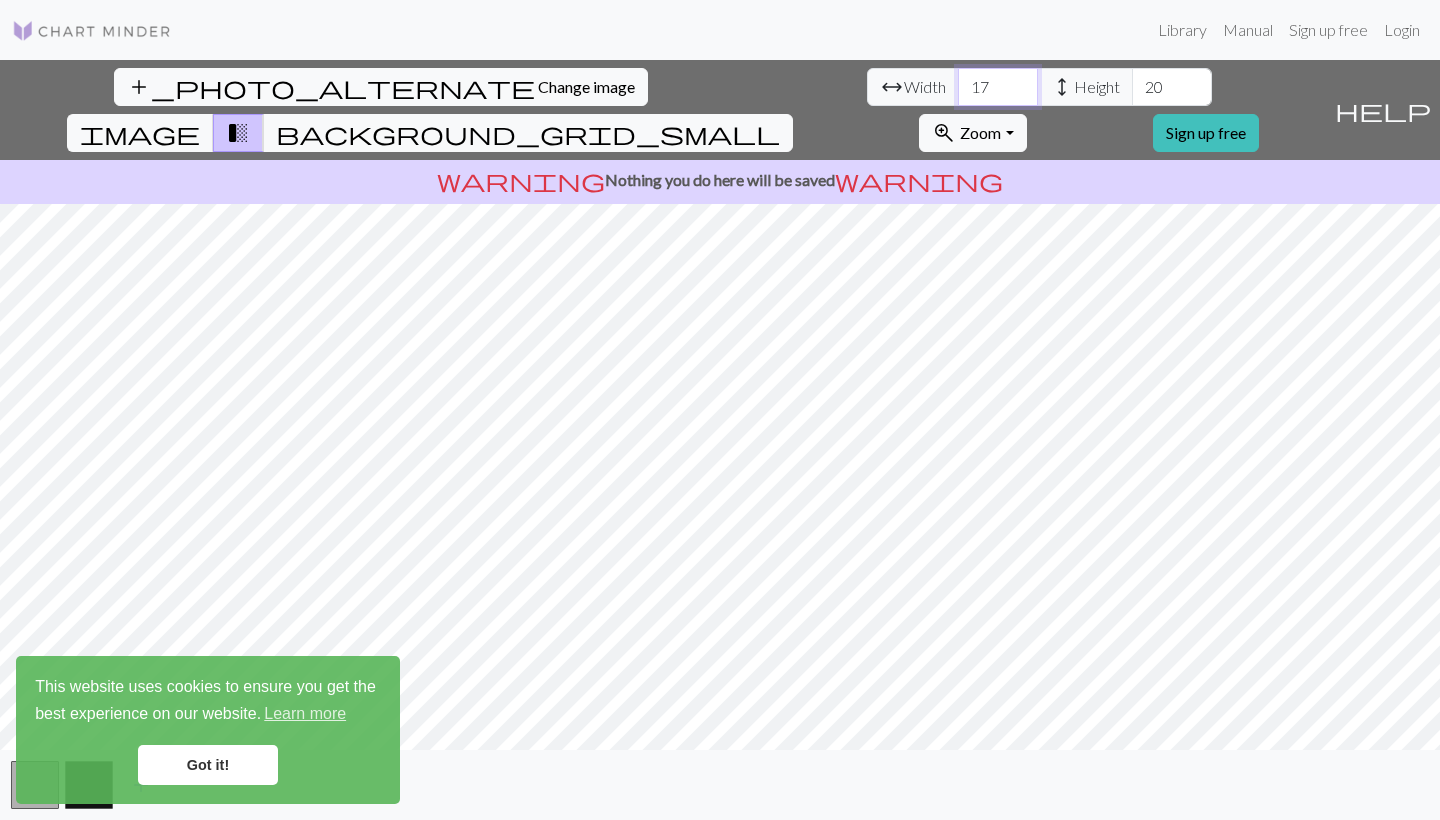 click on "17" at bounding box center (998, 87) 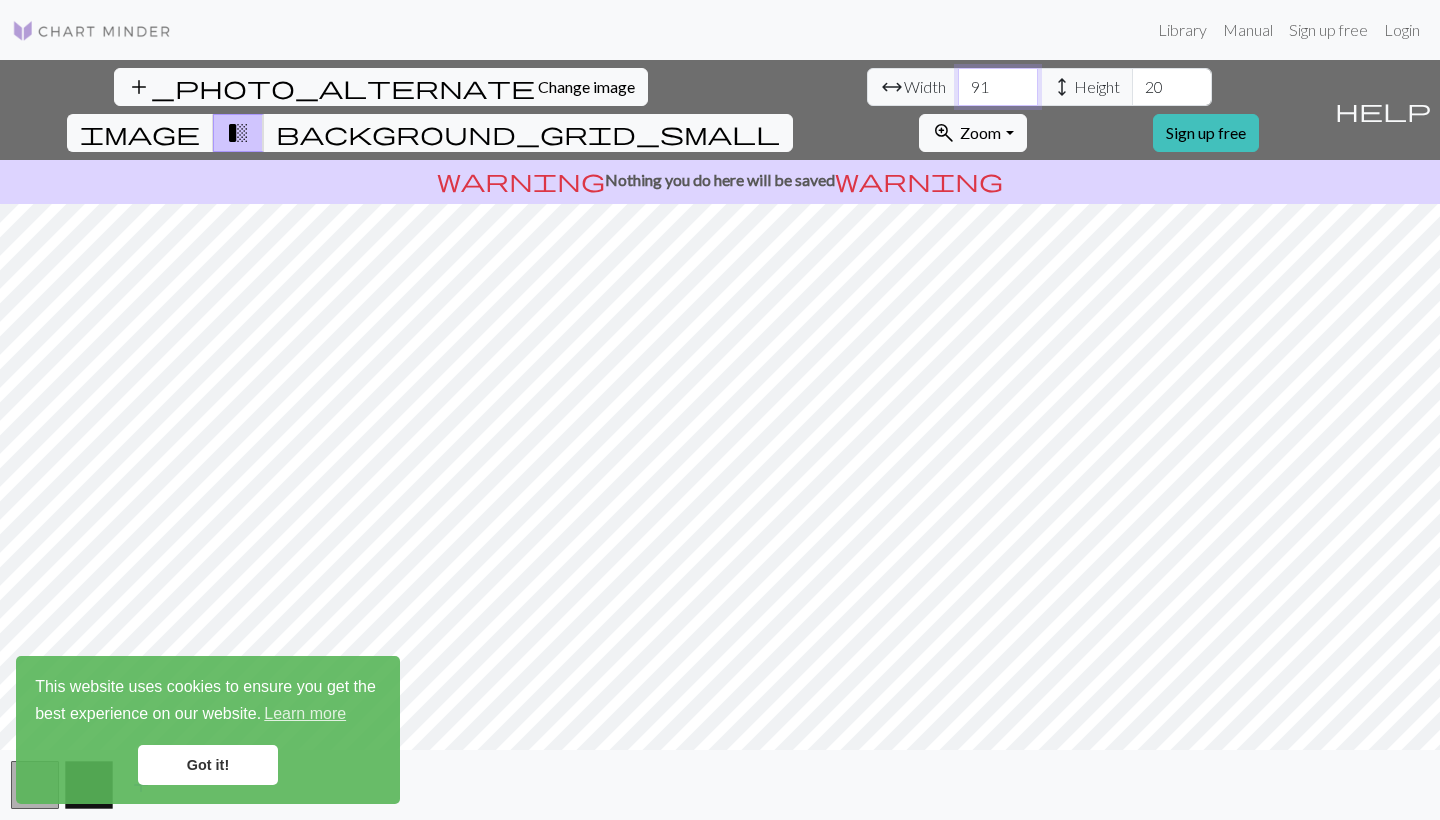type on "91" 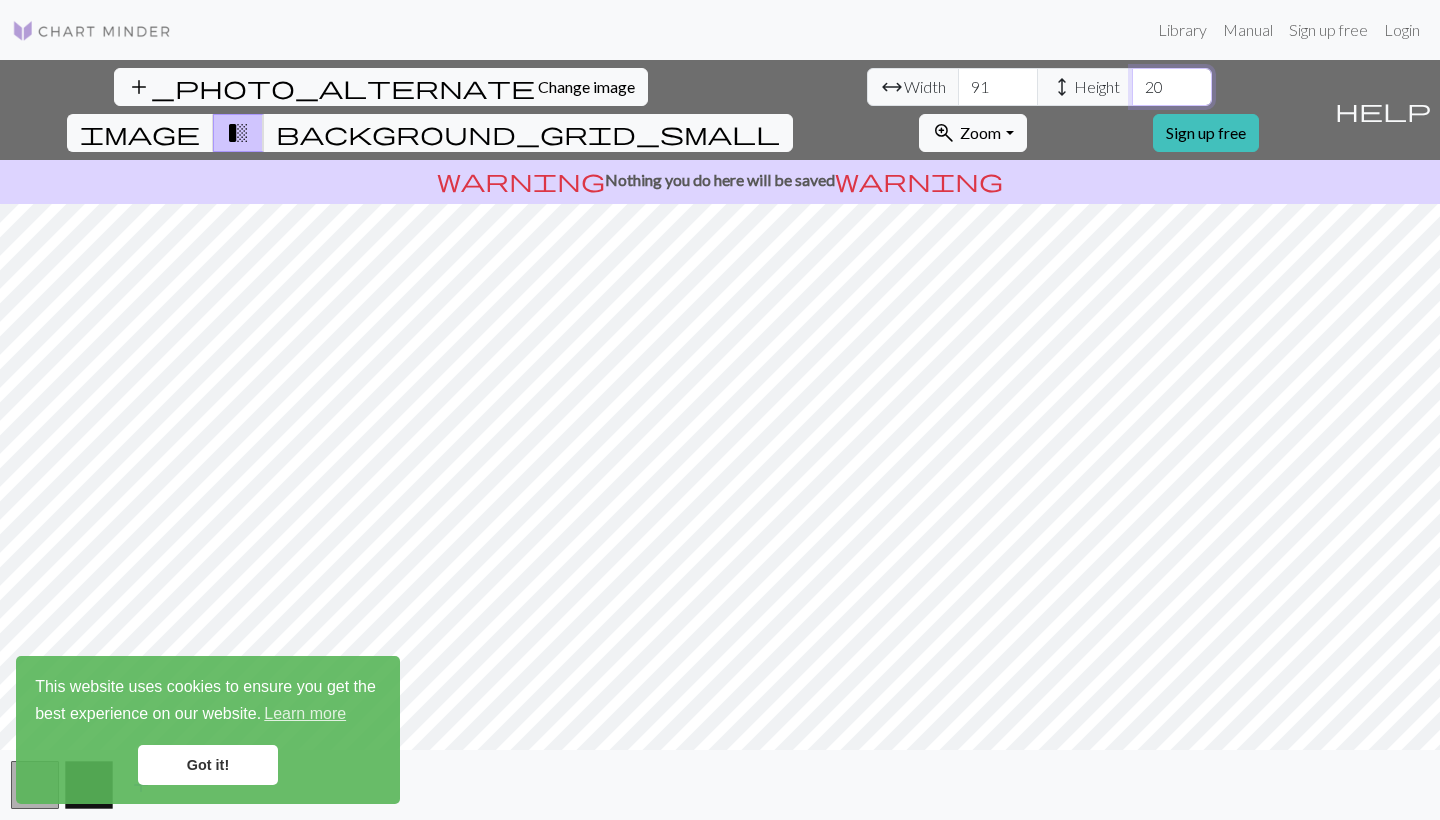 click on "20" at bounding box center [1172, 87] 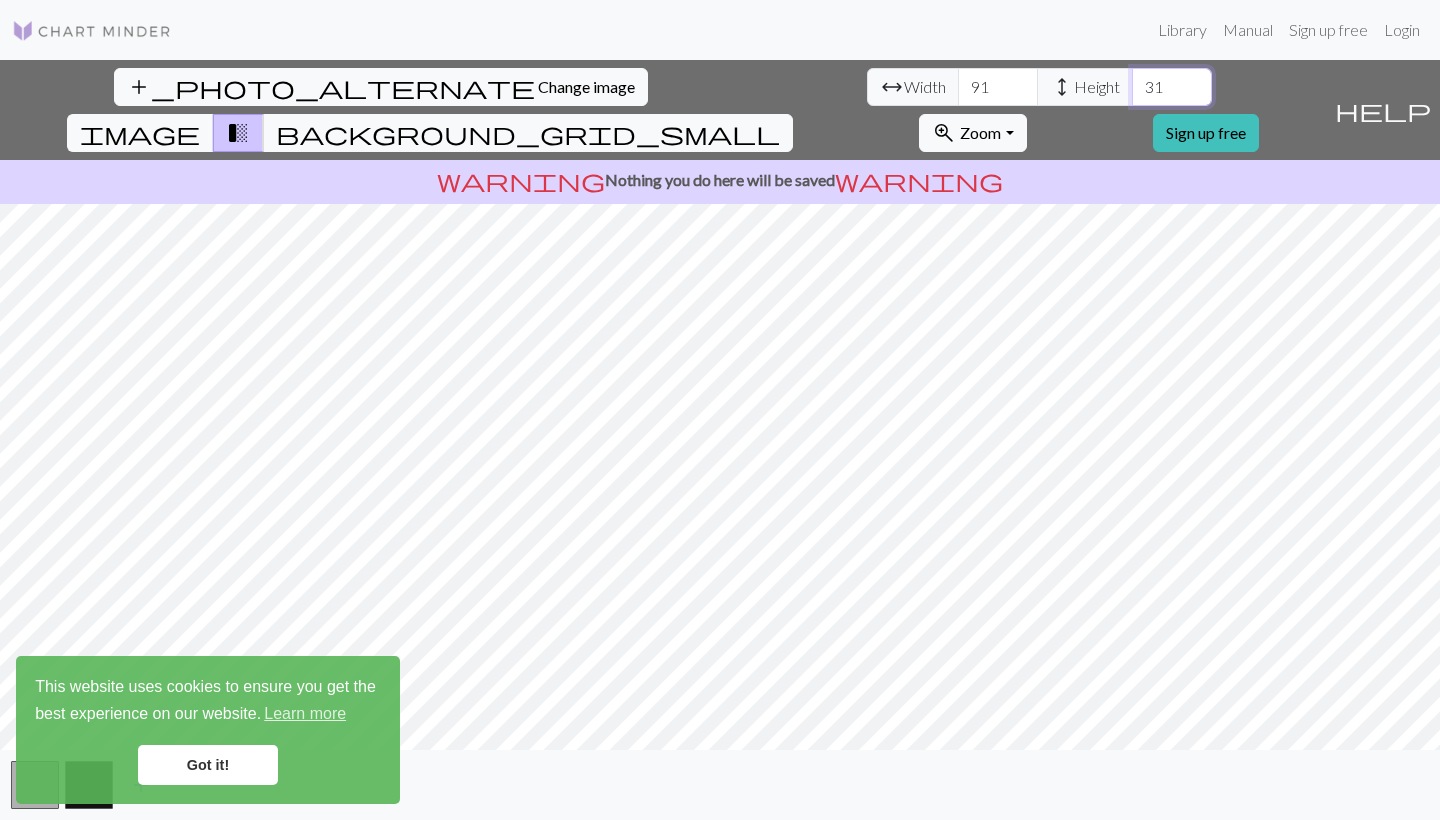 type on "3" 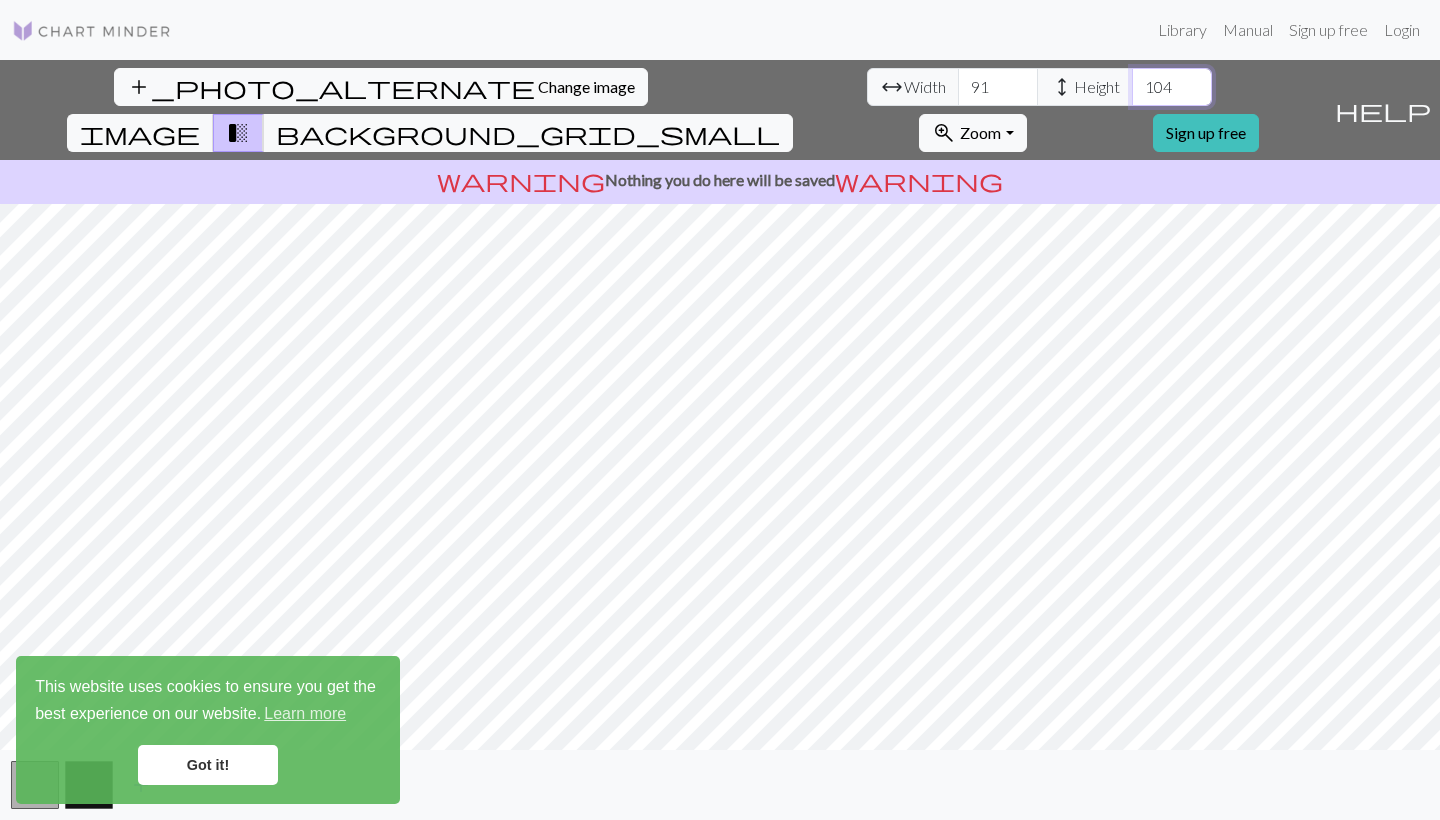 type on "104" 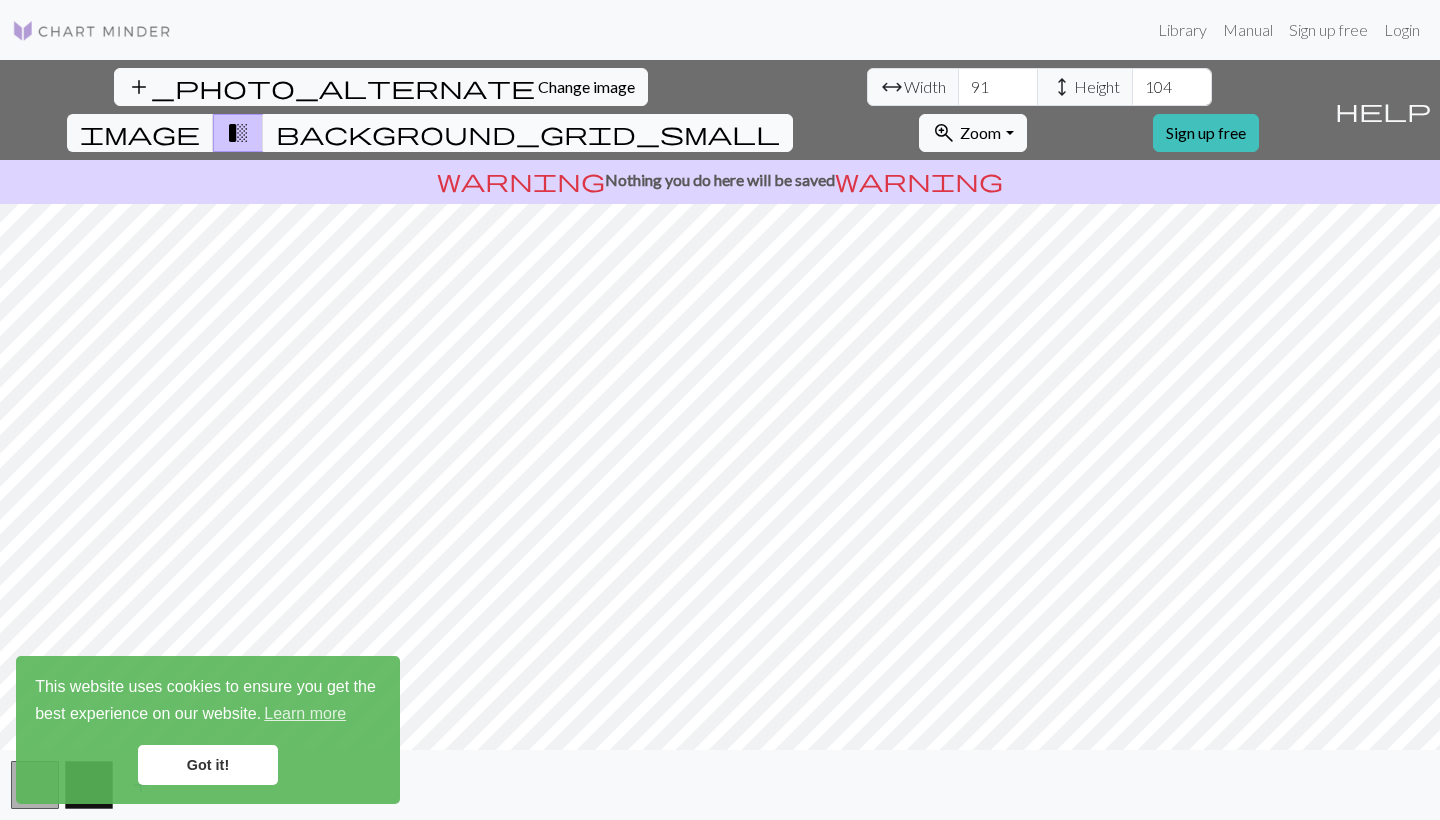 click on "background_grid_small" at bounding box center (528, 133) 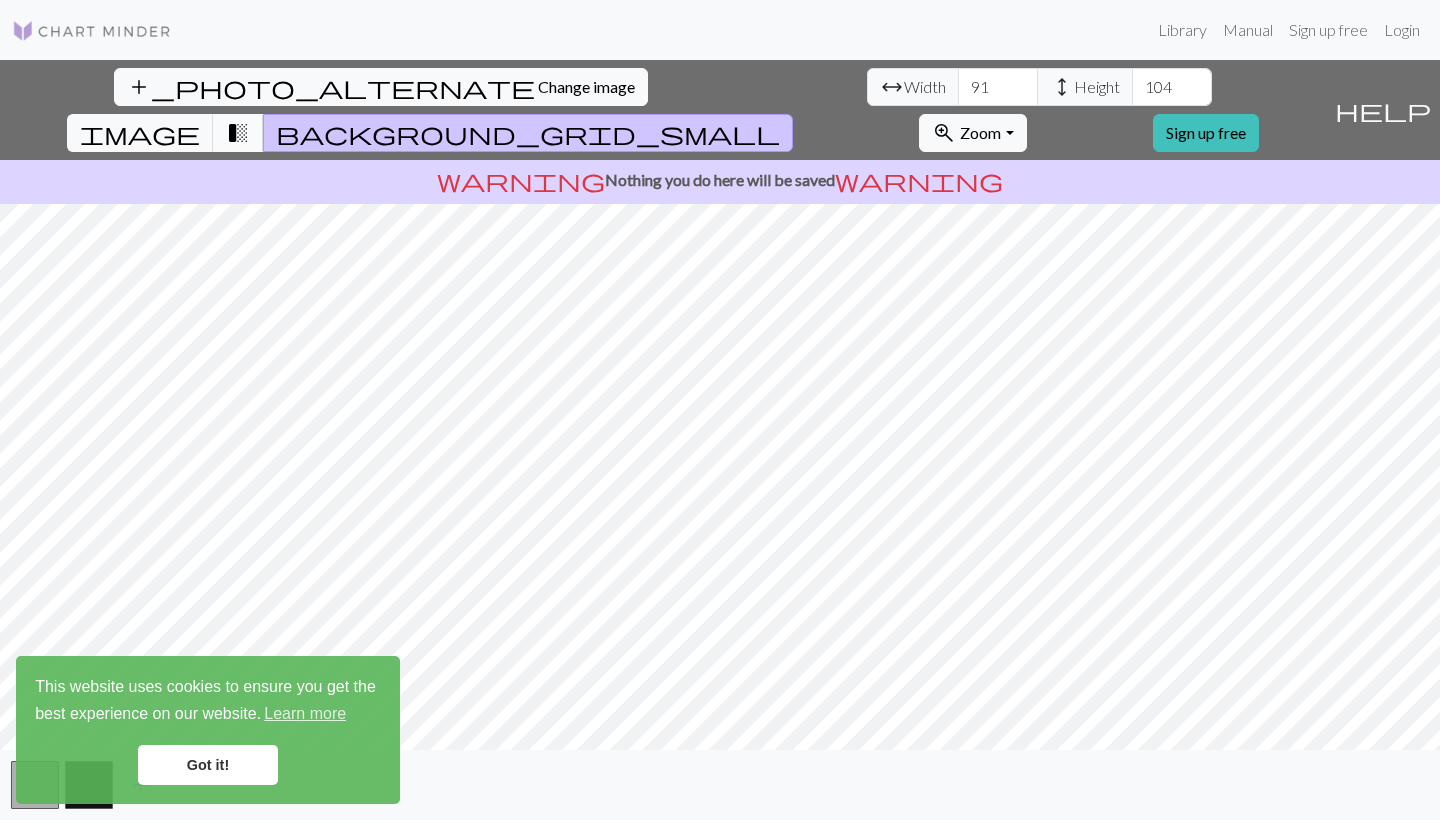 click on "transition_fade" at bounding box center (238, 133) 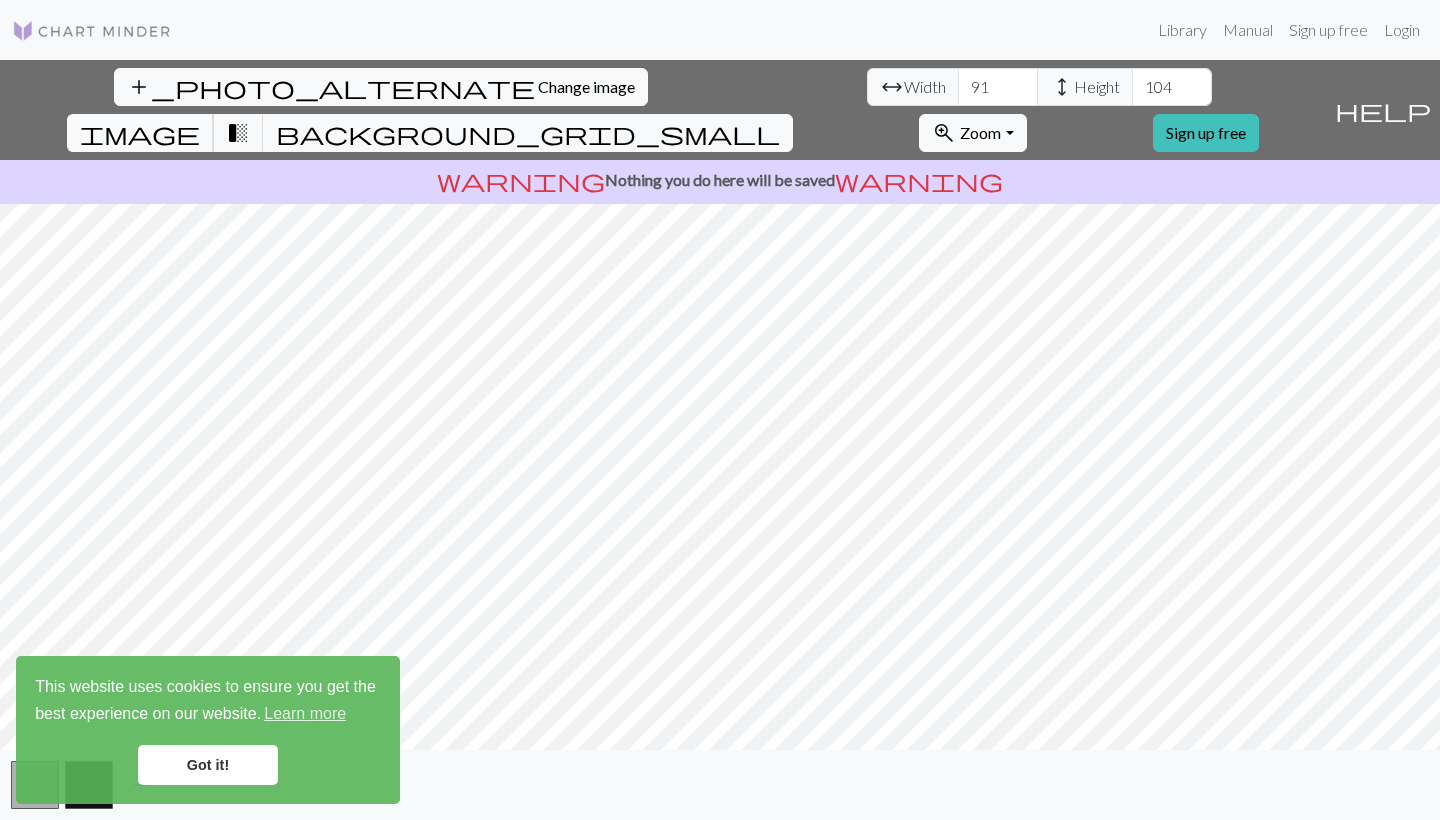click on "image" at bounding box center (140, 133) 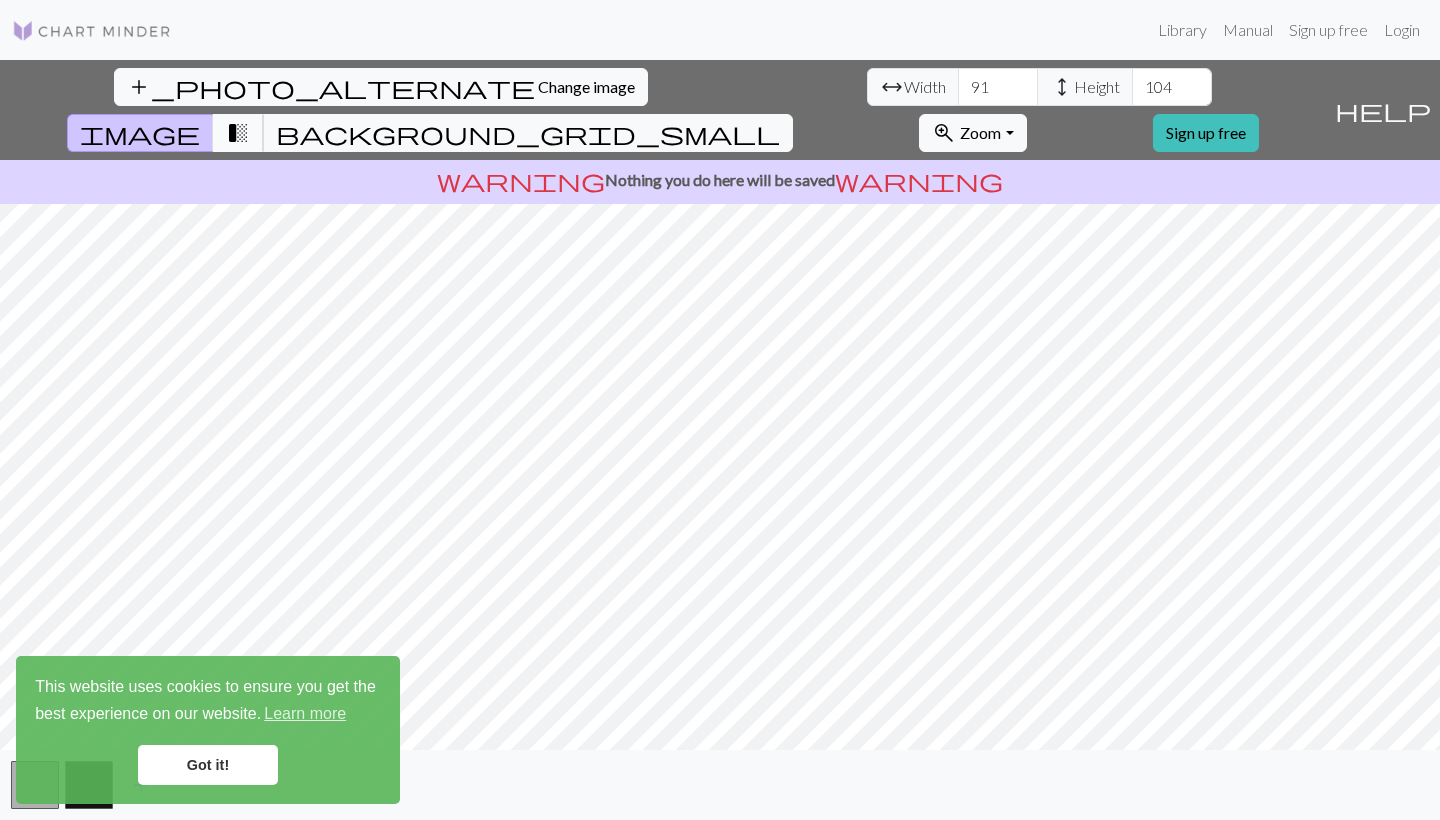 click on "transition_fade" at bounding box center [238, 133] 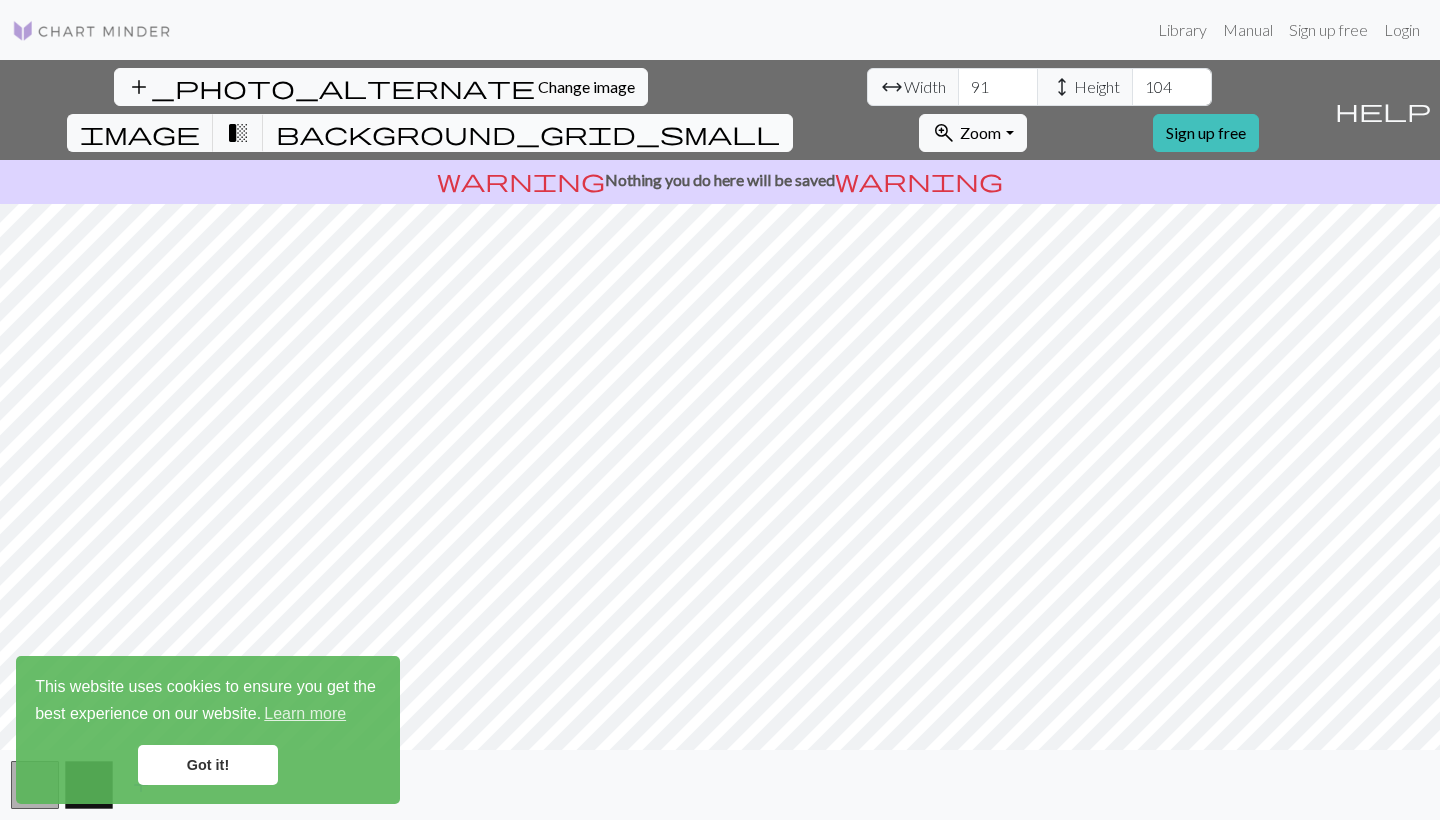 click on "background_grid_small" at bounding box center (528, 133) 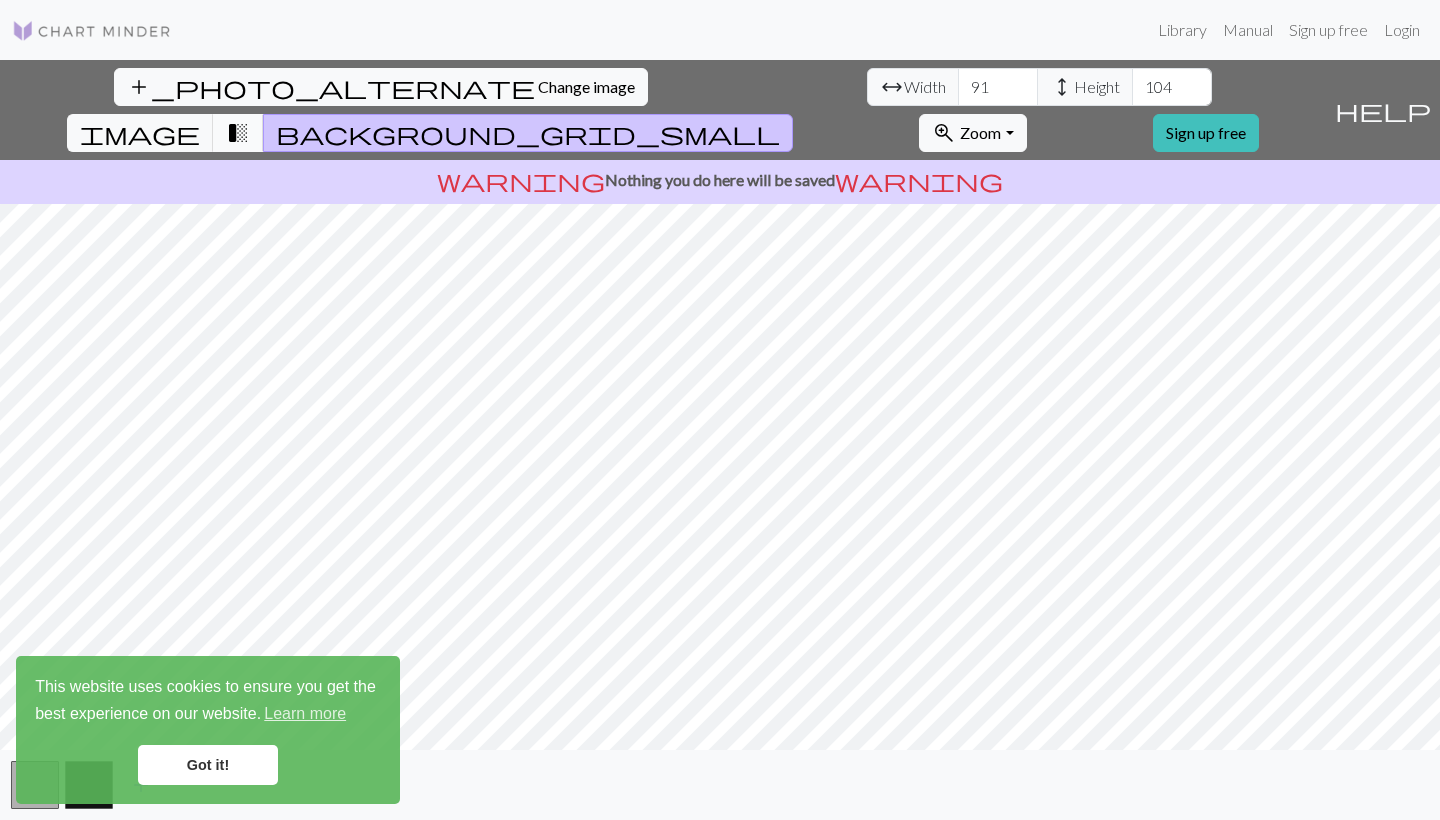 click on "transition_fade" at bounding box center [238, 133] 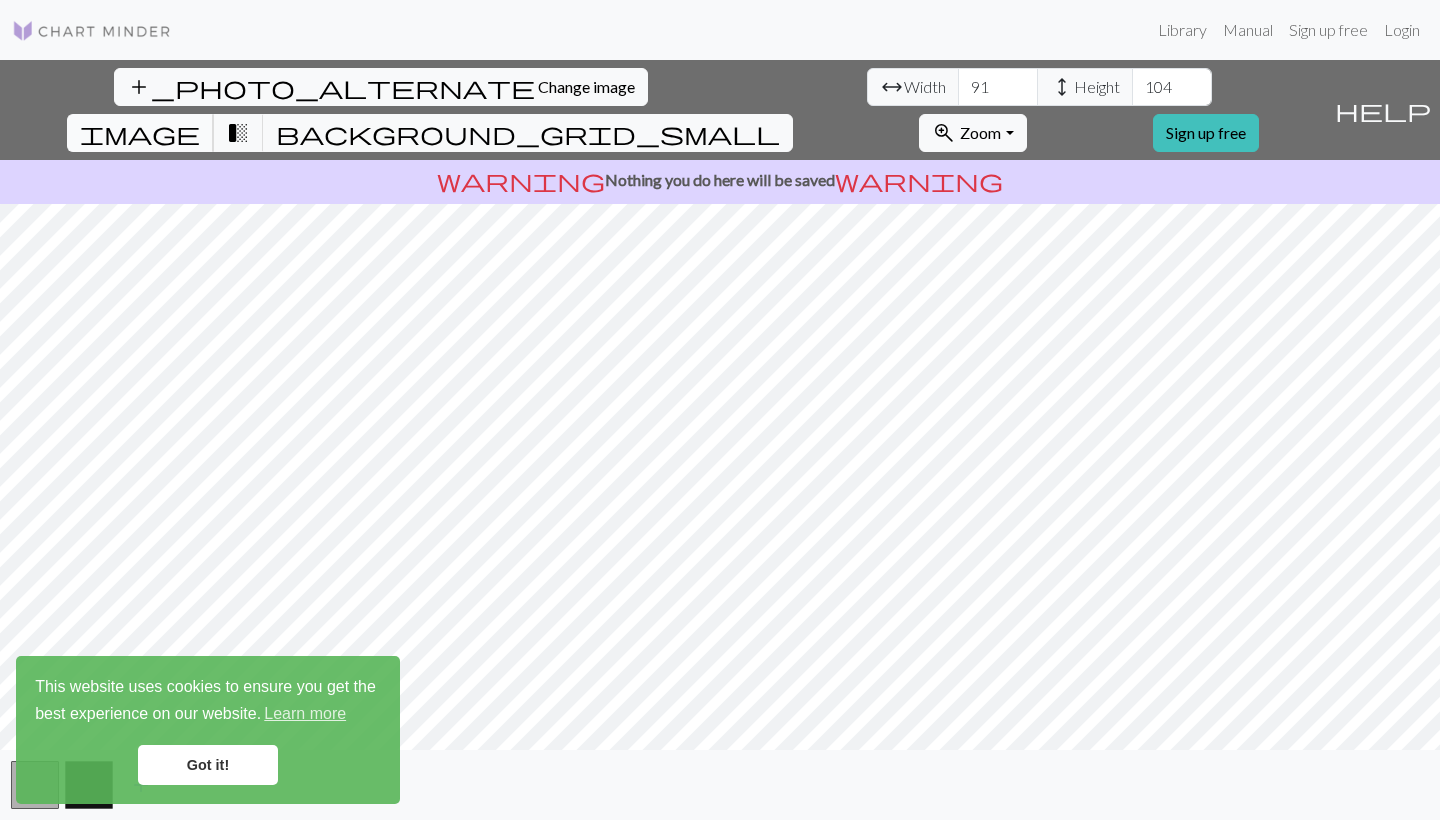 click on "image" at bounding box center (140, 133) 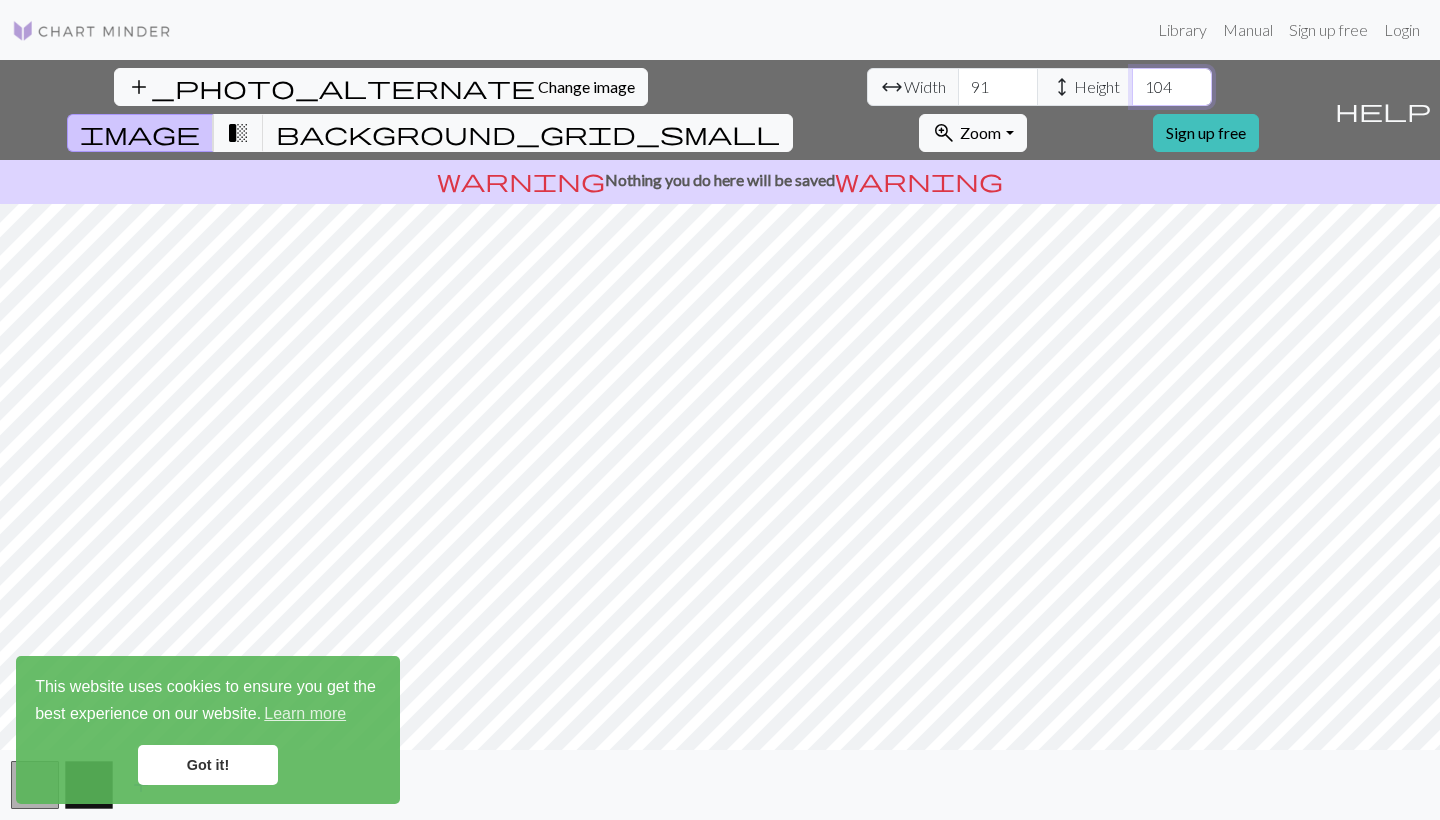 click on "104" at bounding box center [1172, 87] 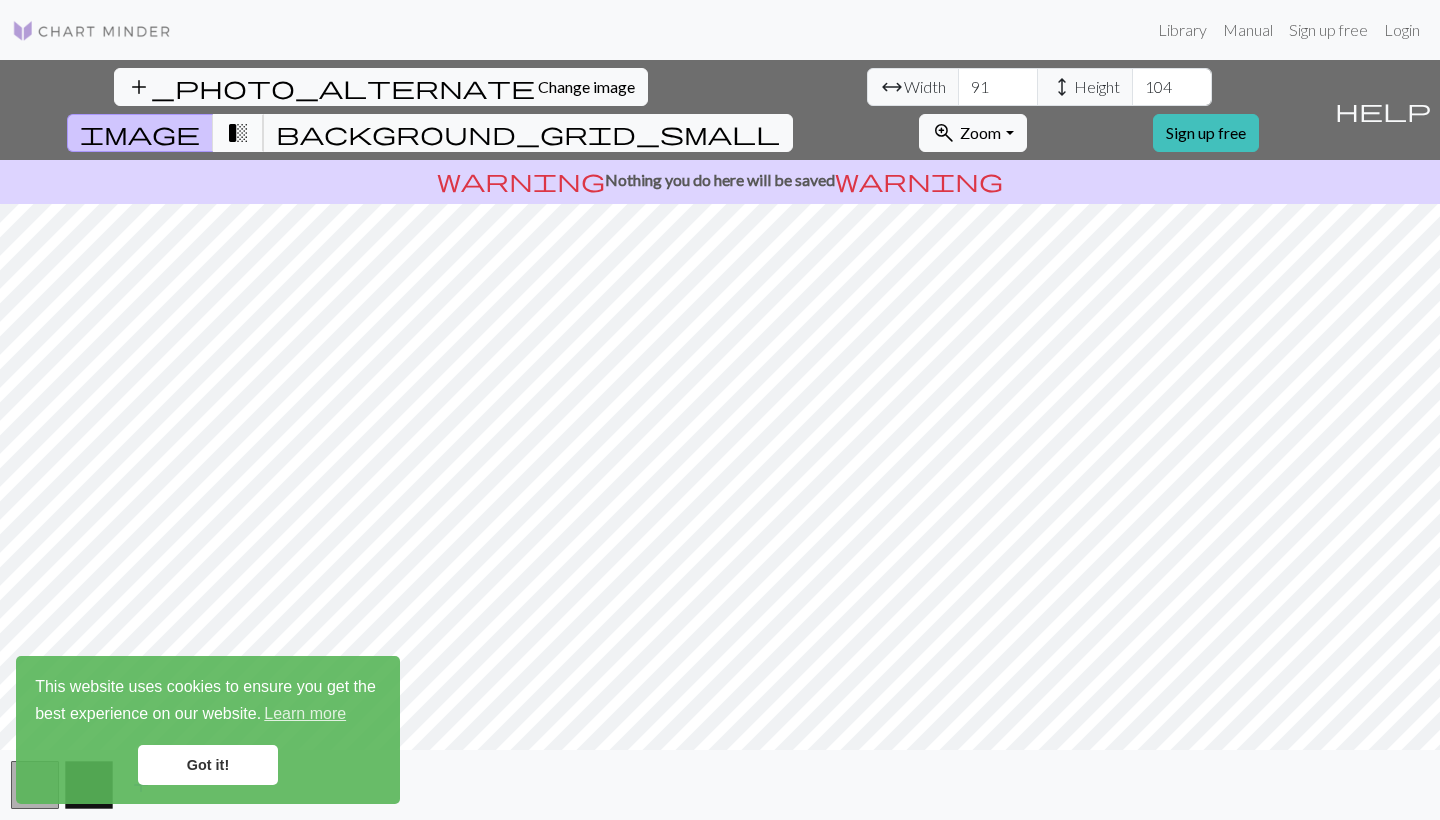 click on "transition_fade" at bounding box center [238, 133] 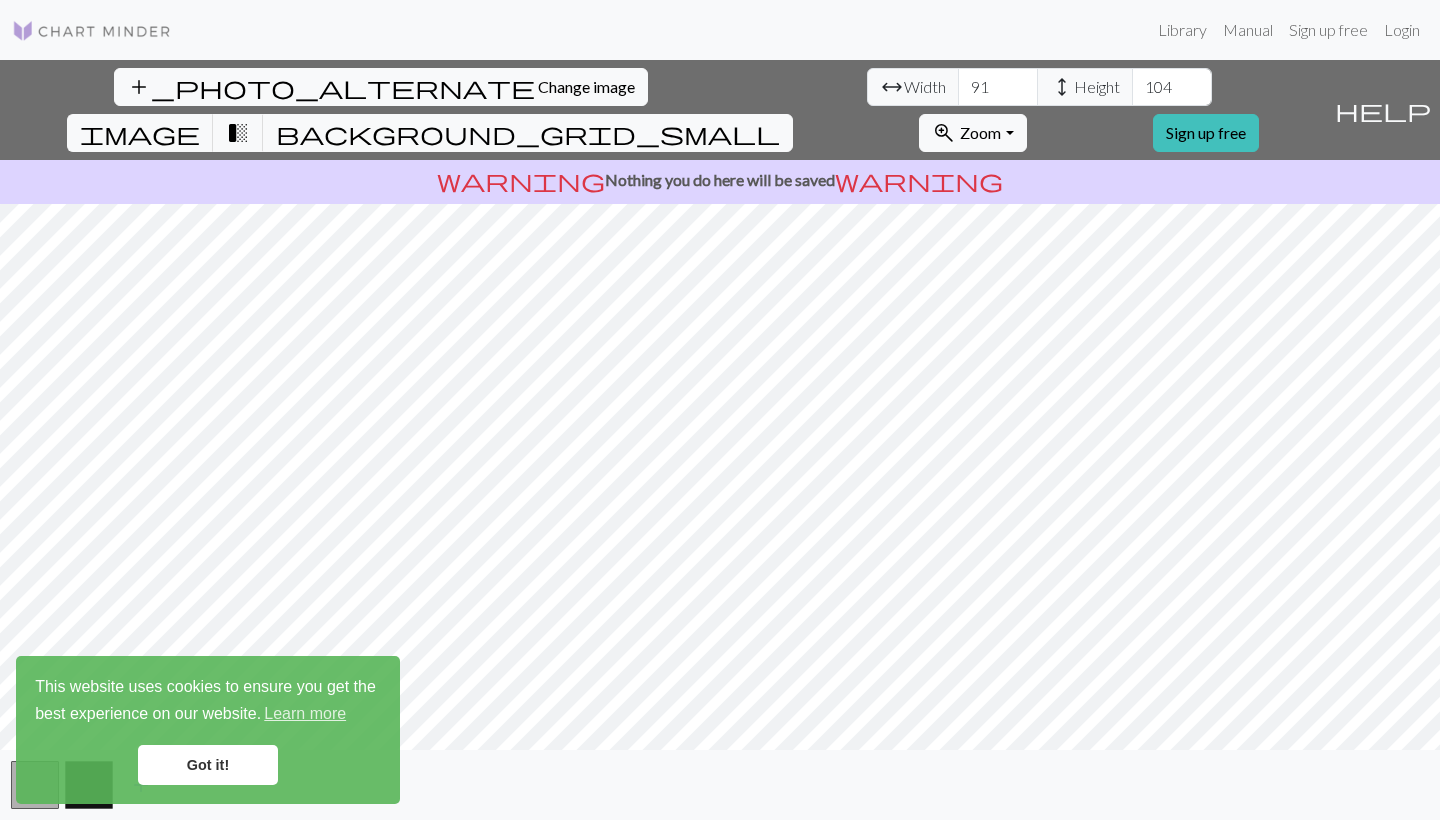 click on "Got it!" at bounding box center [208, 765] 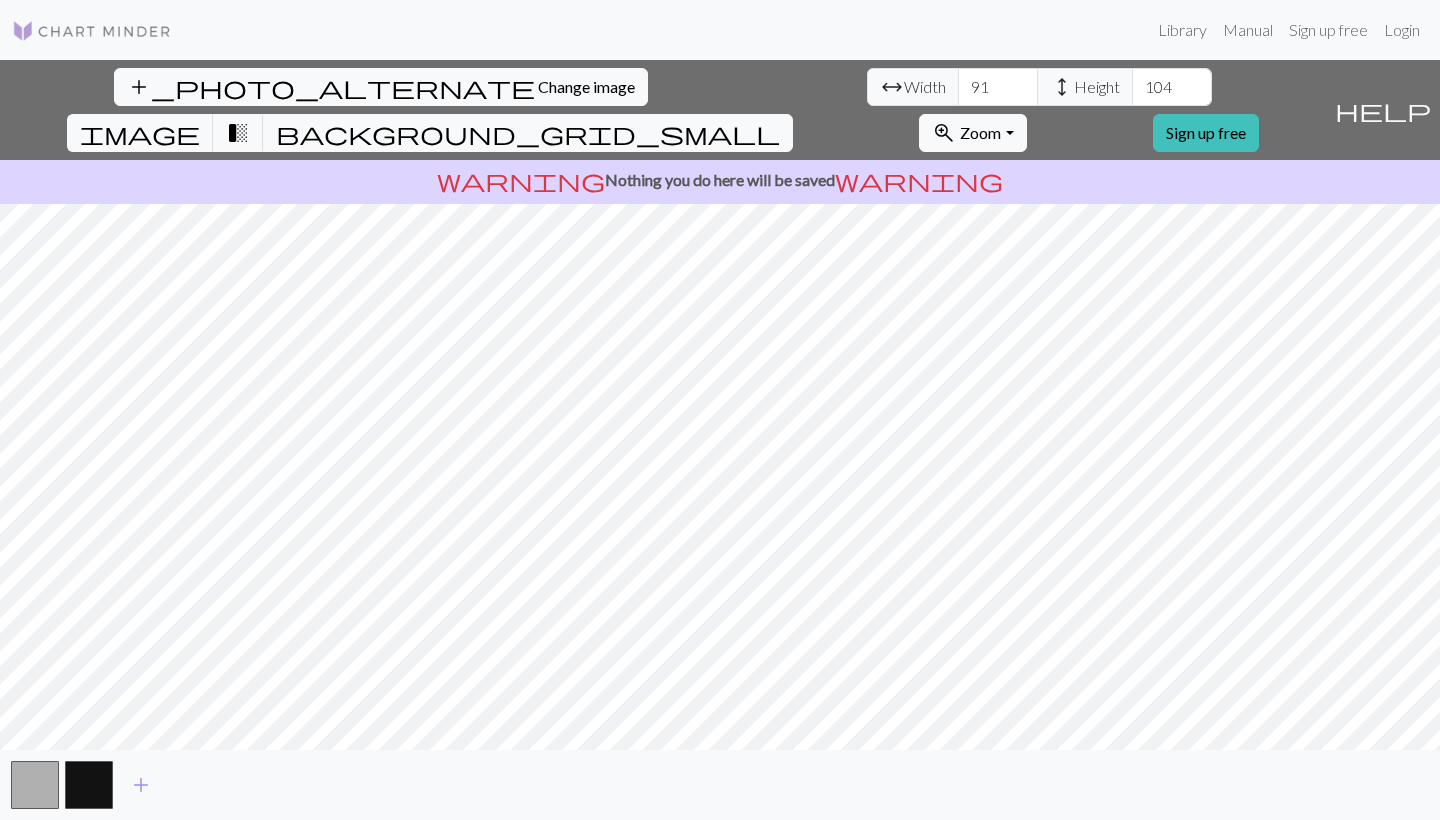 click on "This website uses cookies to ensure you get the best experience on our website.  Learn more Got it! Library Manual Sign up free Login add_photo_alternate   Change image arrow_range   Width 91 height   Height 104 image transition_fade background_grid_small zoom_in Zoom Zoom Fit all Fit width Fit height 50% 100% 150% 200% Sign up free help Show me around warning  Nothing you do here will be saved  warning add Make knitting charts for free | Chart Minder" at bounding box center [720, 410] 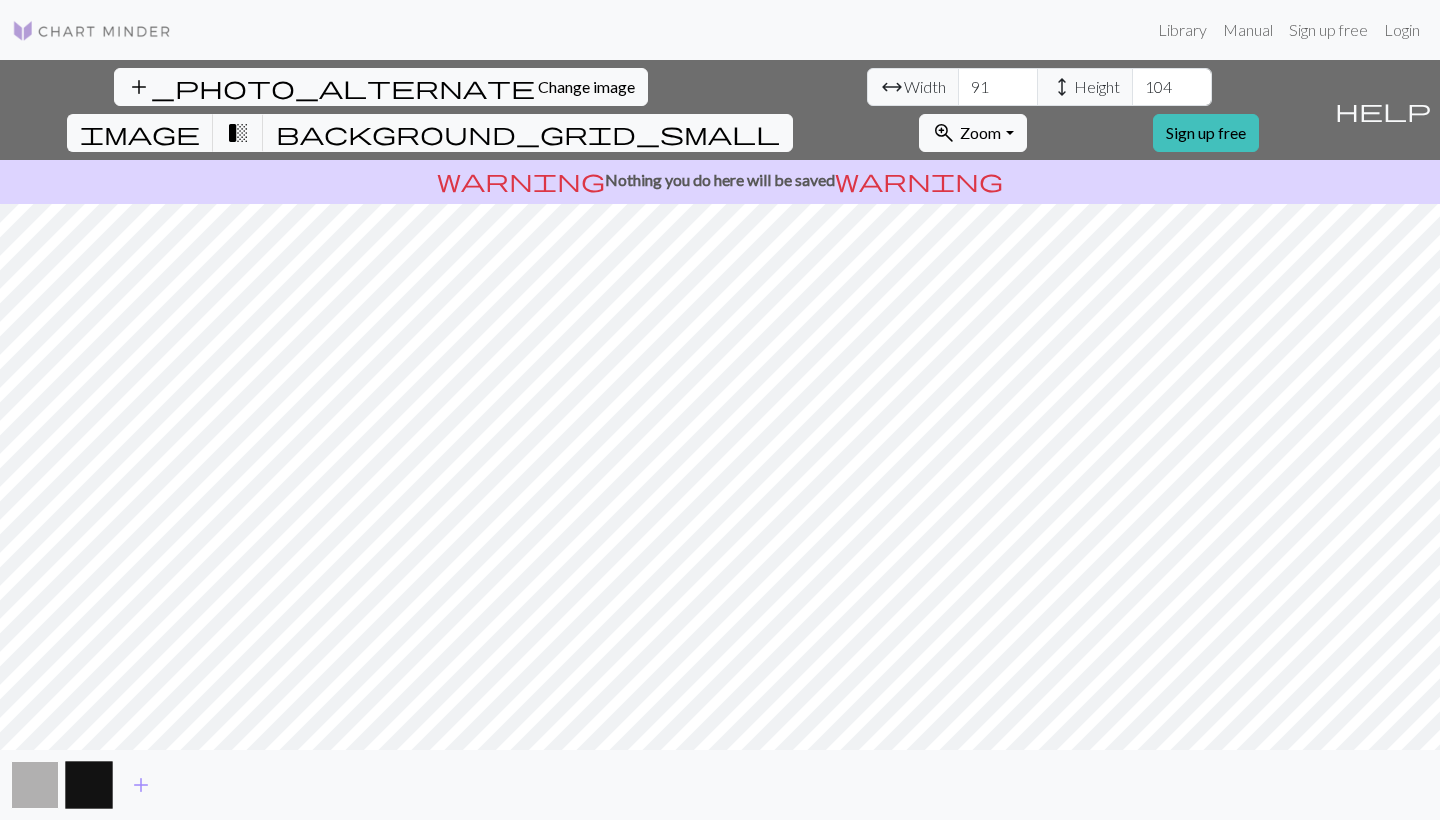 click at bounding box center [35, 785] 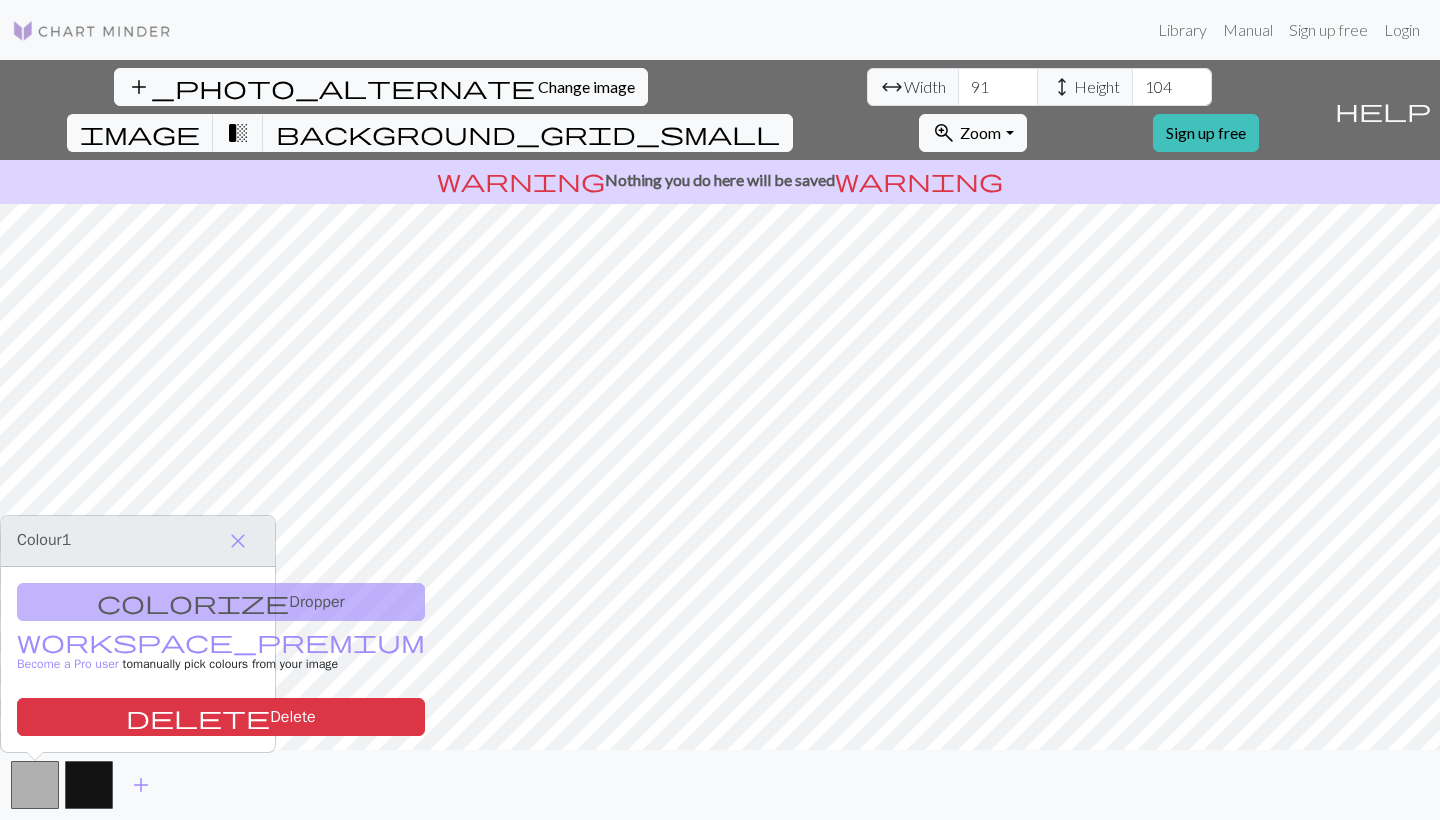 click on "colorize Dropper workspace_premium Become a Pro user   to  manually pick colours from your image delete Delete" at bounding box center (138, 659) 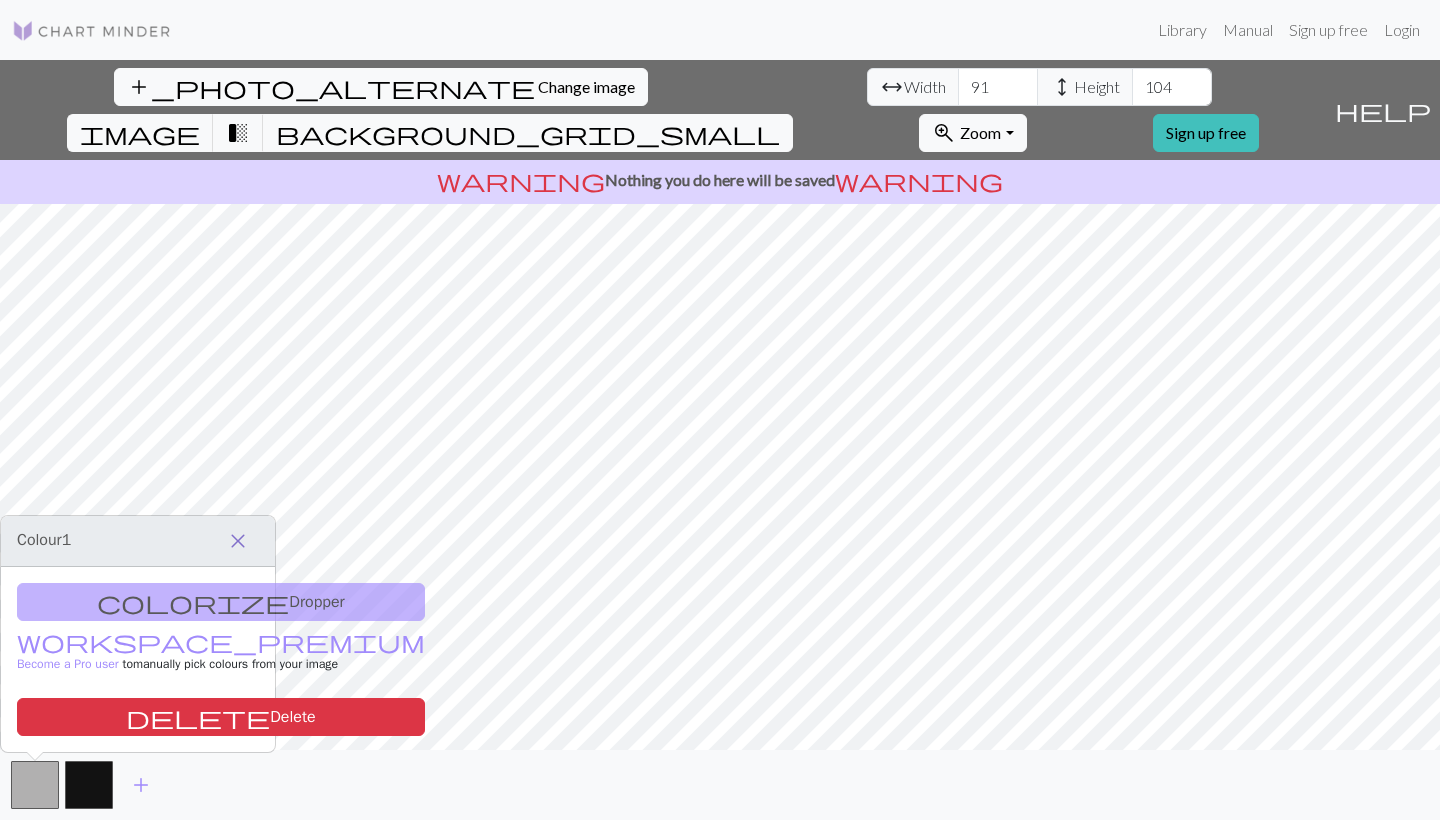 click on "close" at bounding box center (238, 541) 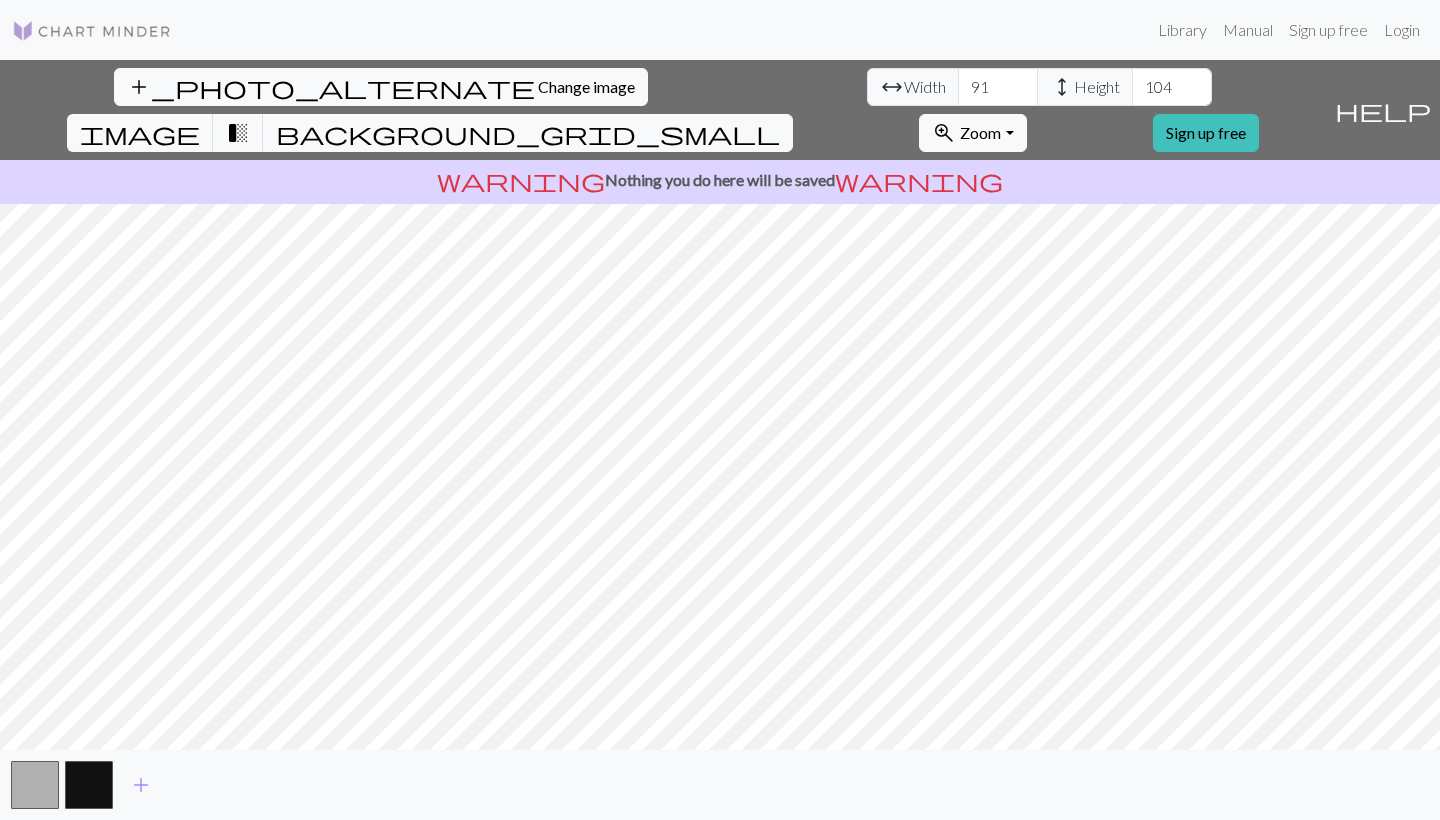 click on "help" at bounding box center (1383, 110) 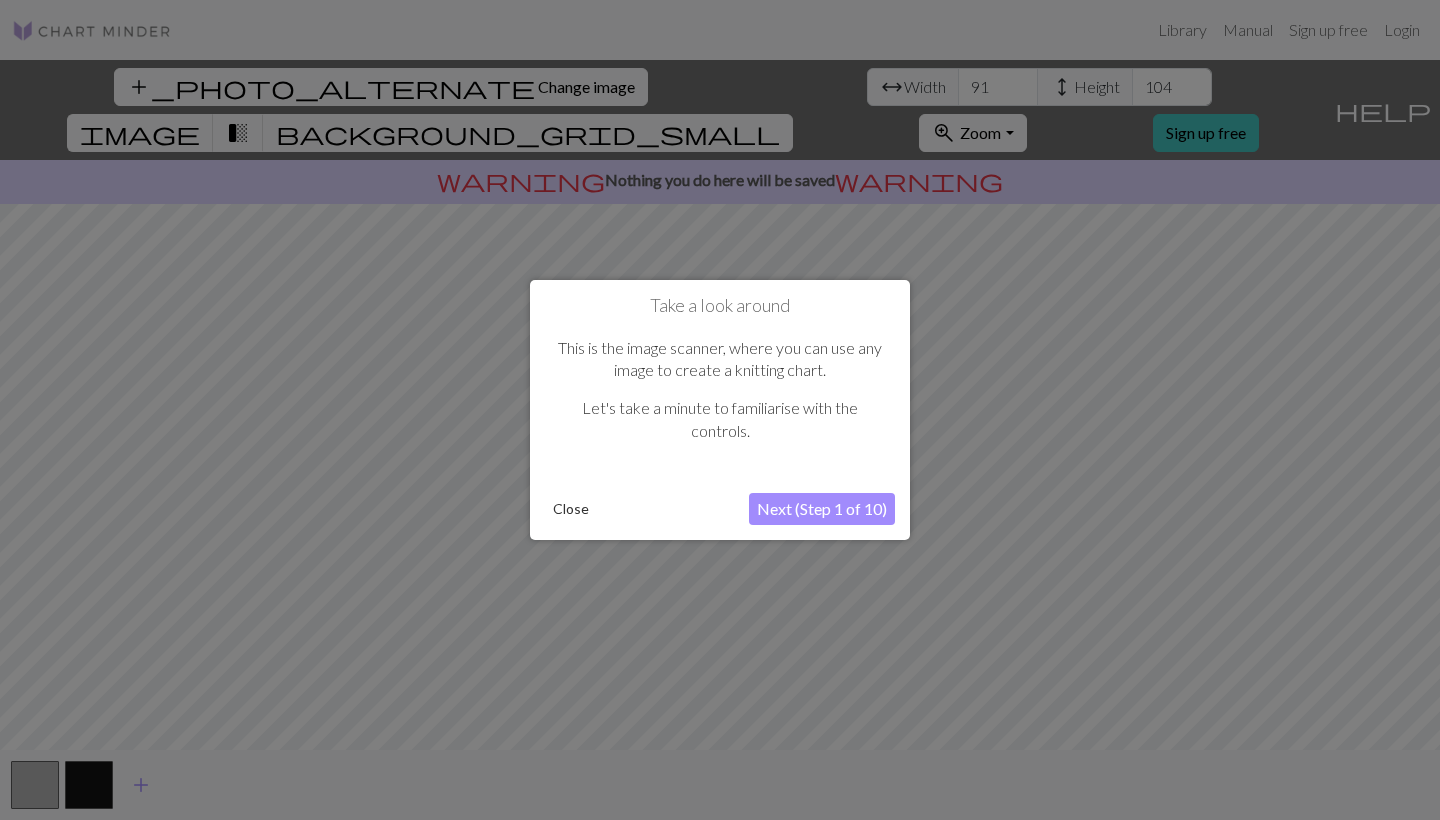 click on "Next (Step 1 of 10)" at bounding box center (822, 509) 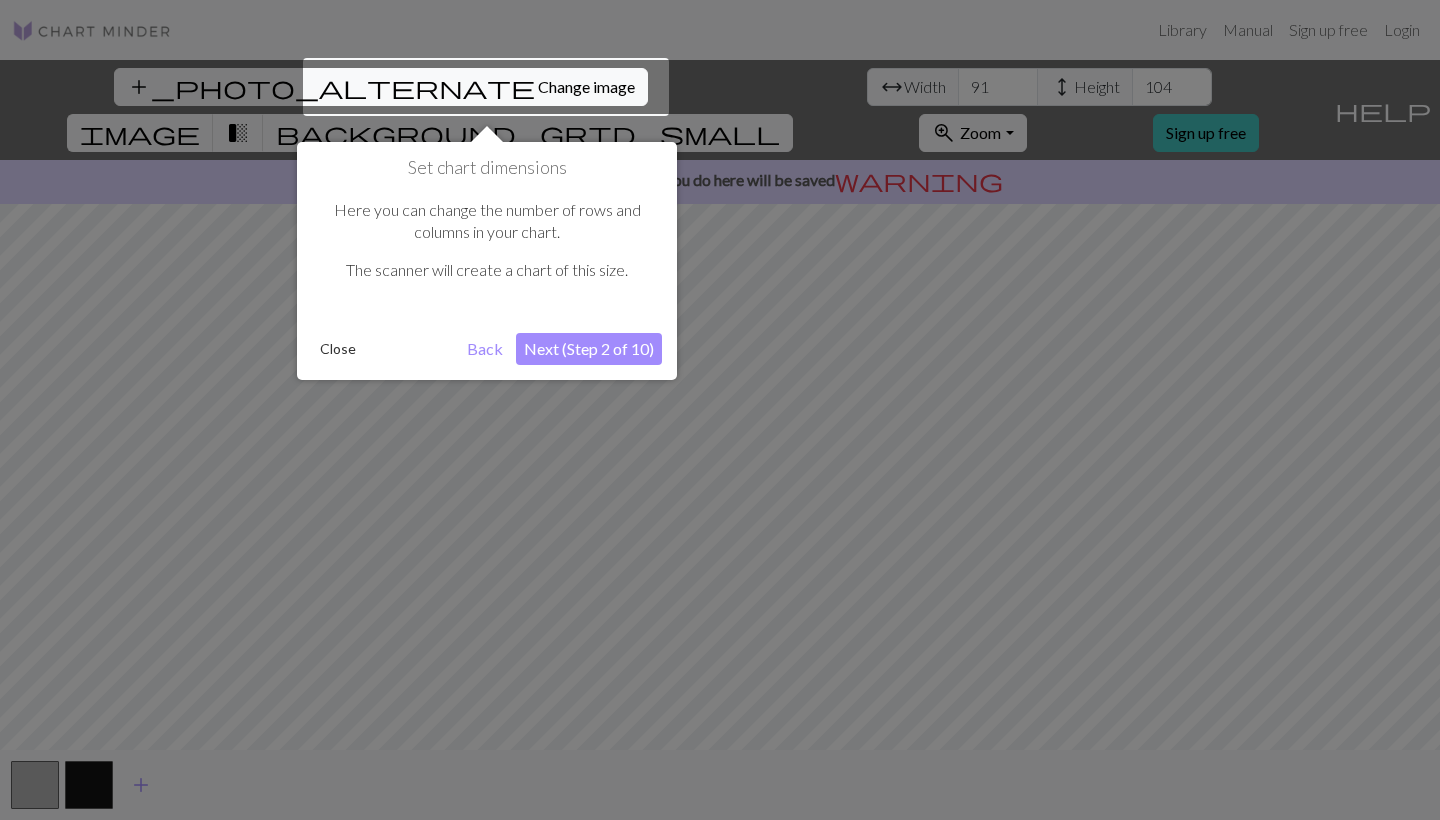 click on "Next (Step 2 of 10)" at bounding box center [589, 349] 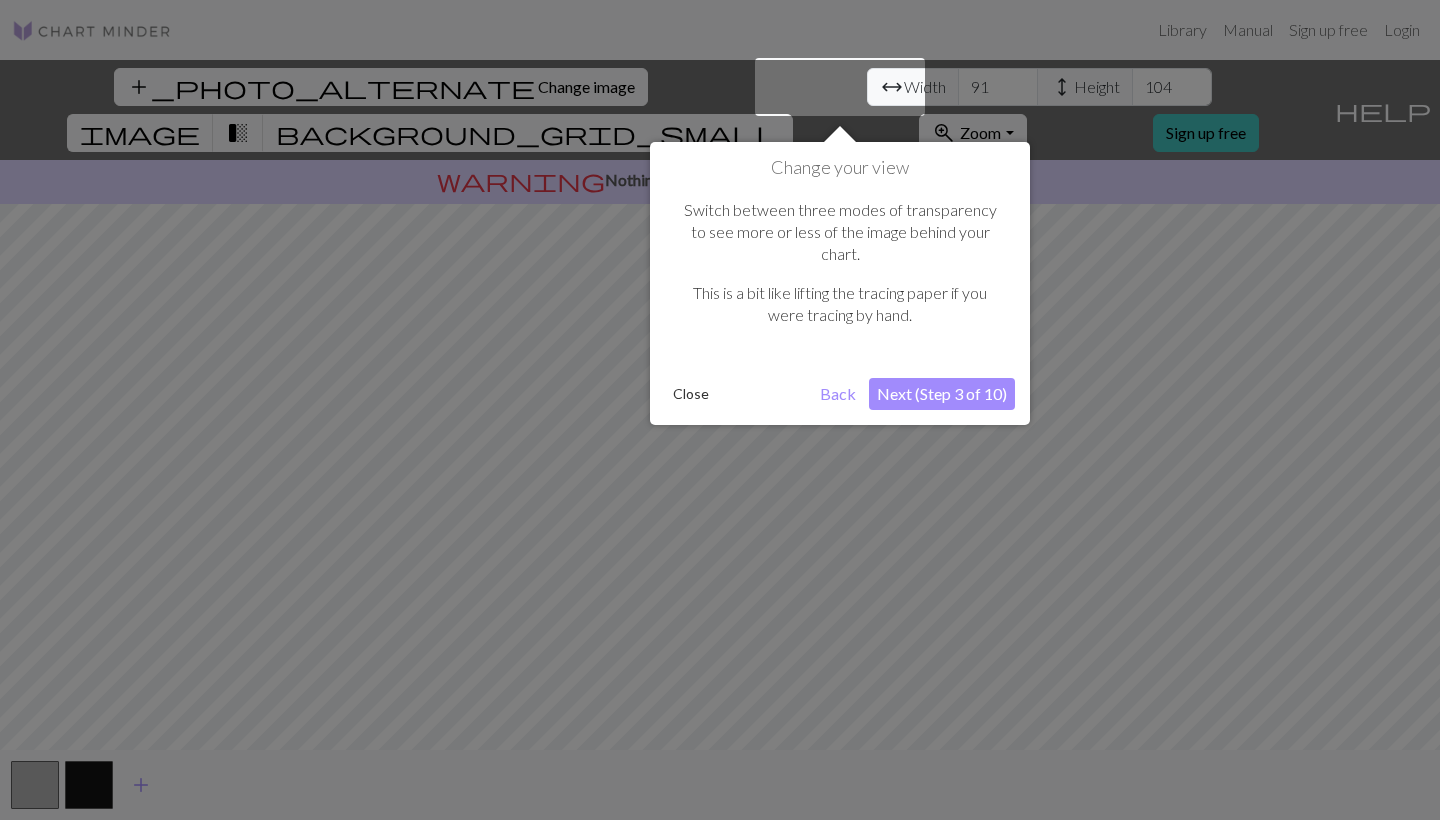click on "Next (Step 3 of 10)" at bounding box center [942, 394] 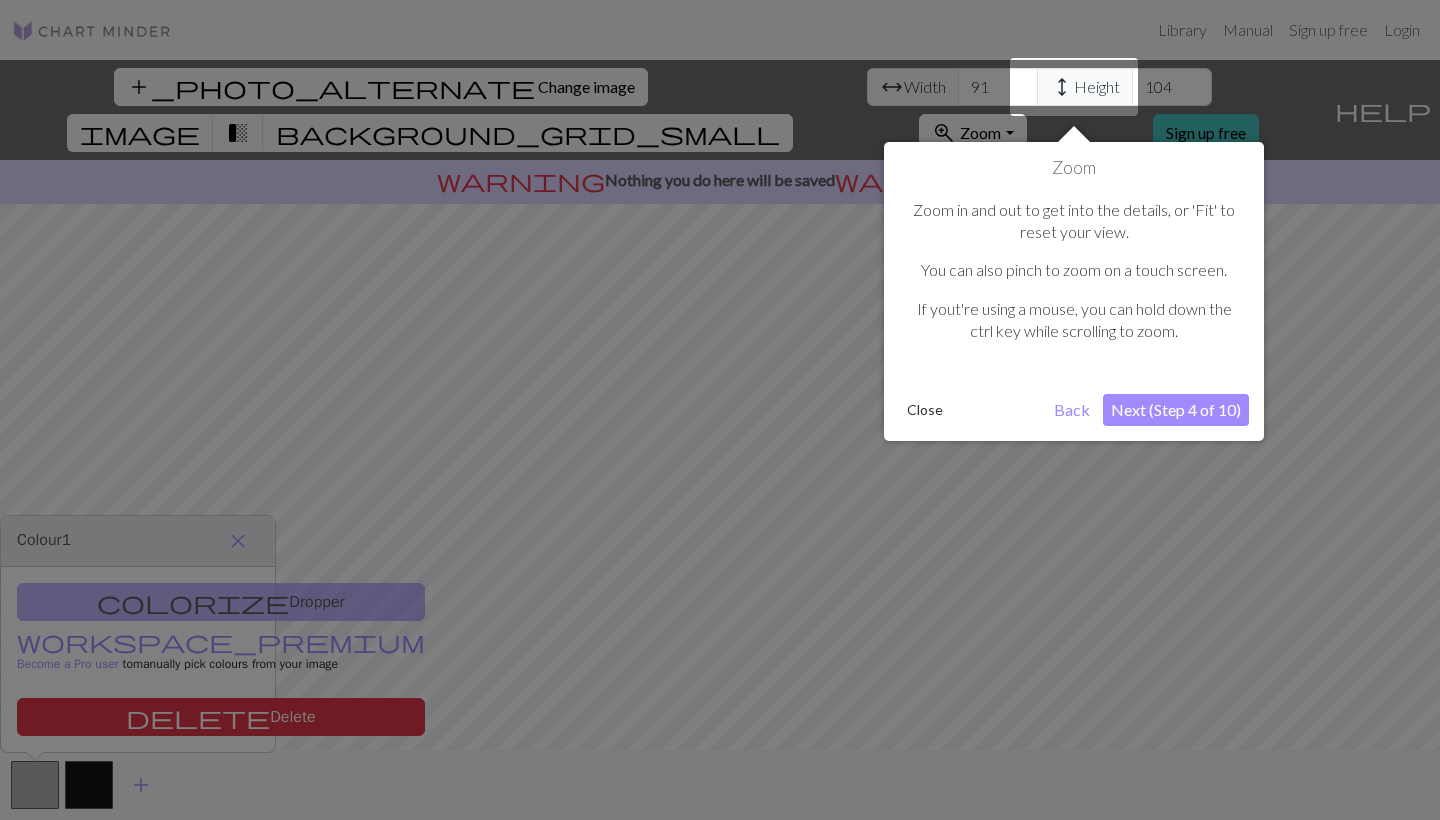 click on "Next (Step 4 of 10)" at bounding box center [1176, 410] 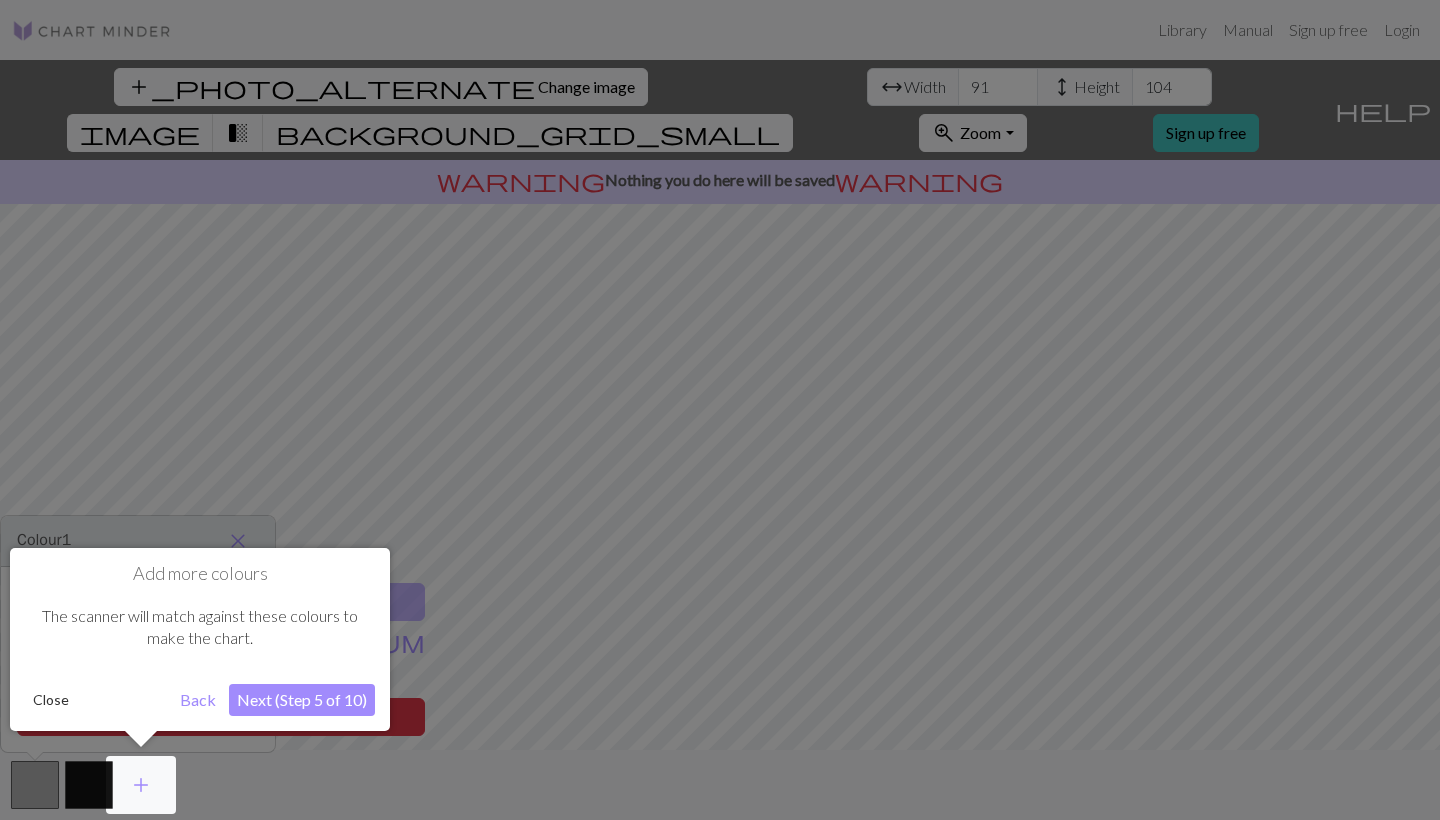 click on "Next (Step 5 of 10)" at bounding box center (302, 700) 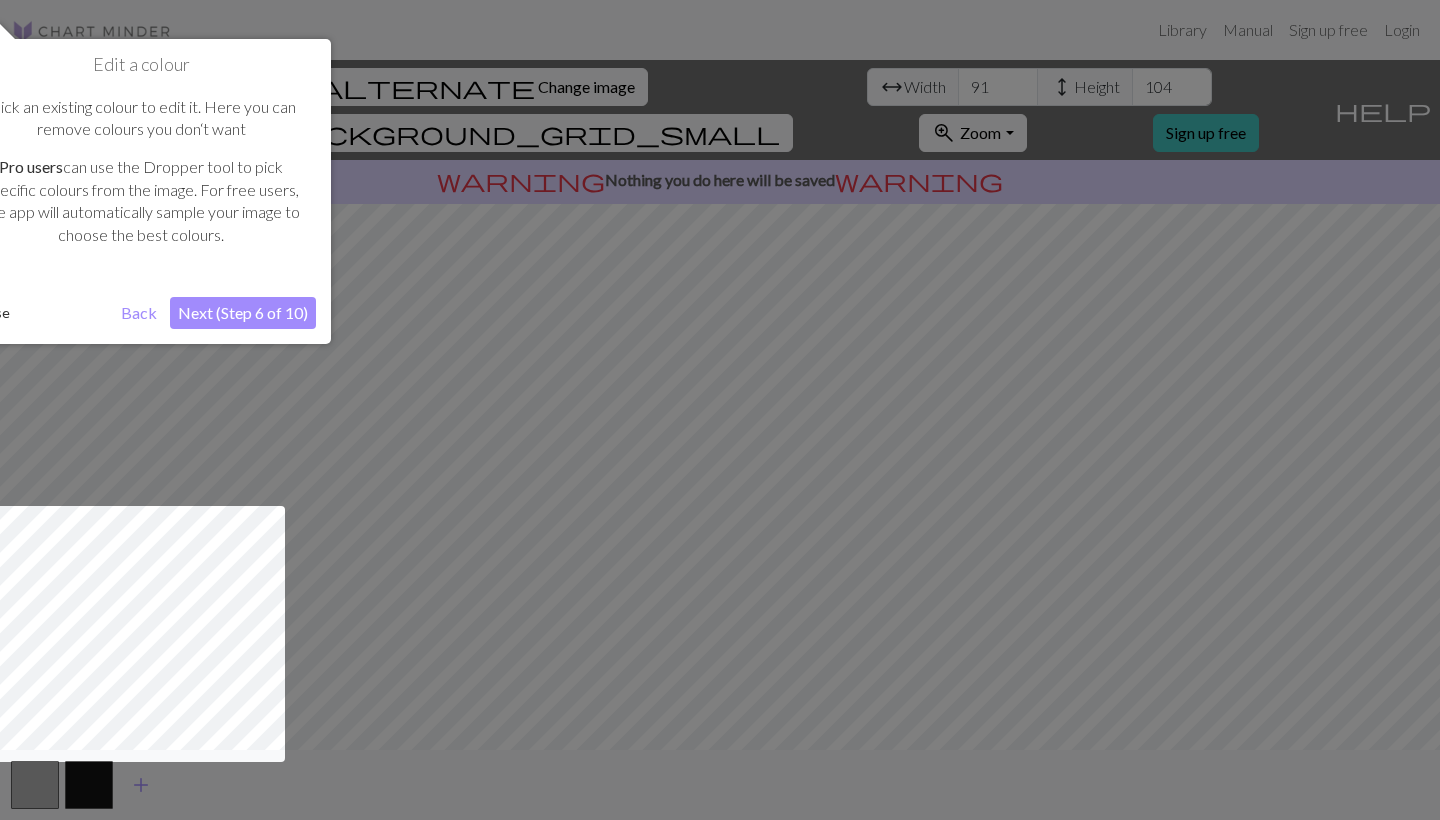 scroll, scrollTop: 0, scrollLeft: 0, axis: both 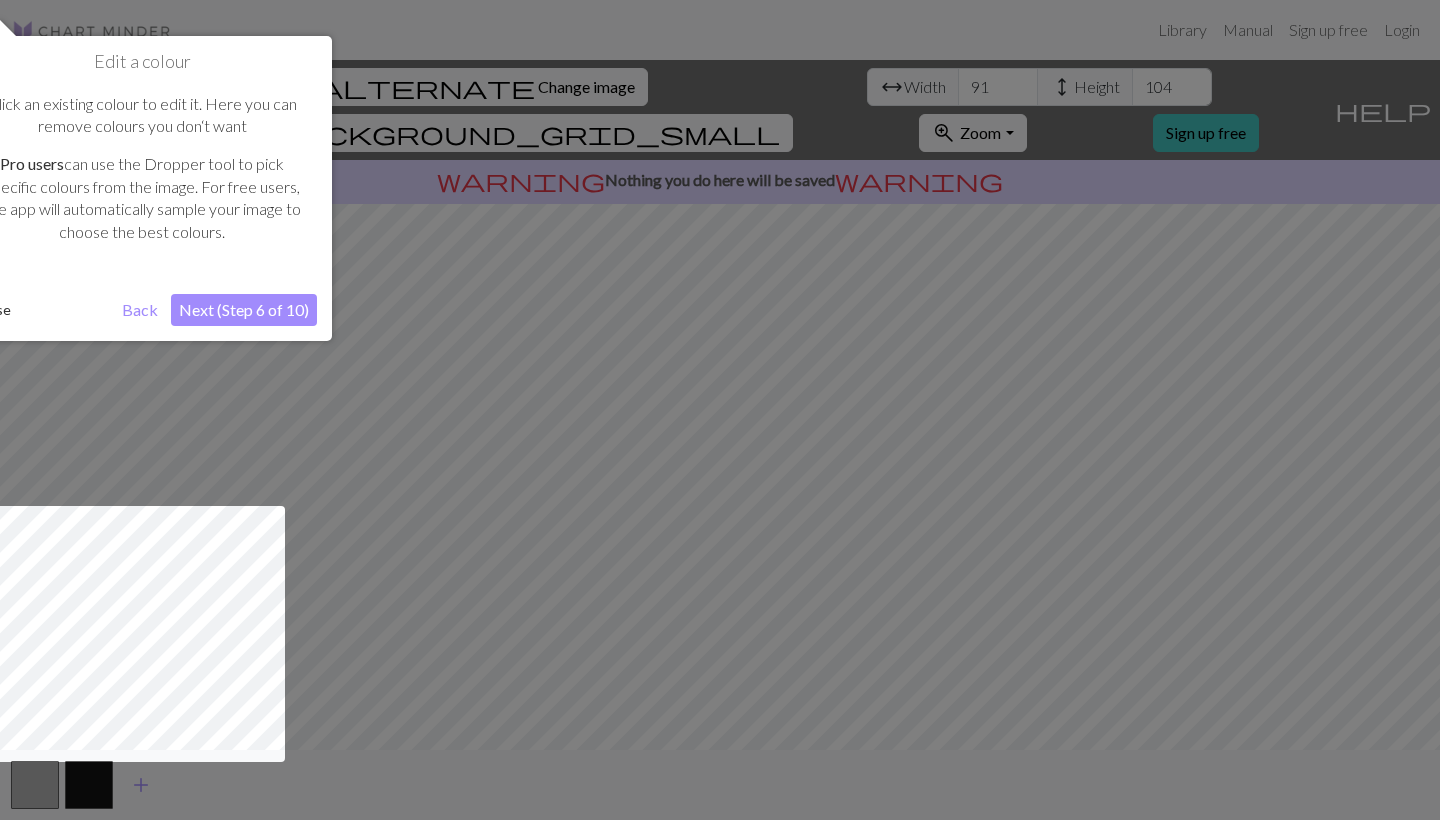 click on "Close" at bounding box center [-7, 310] 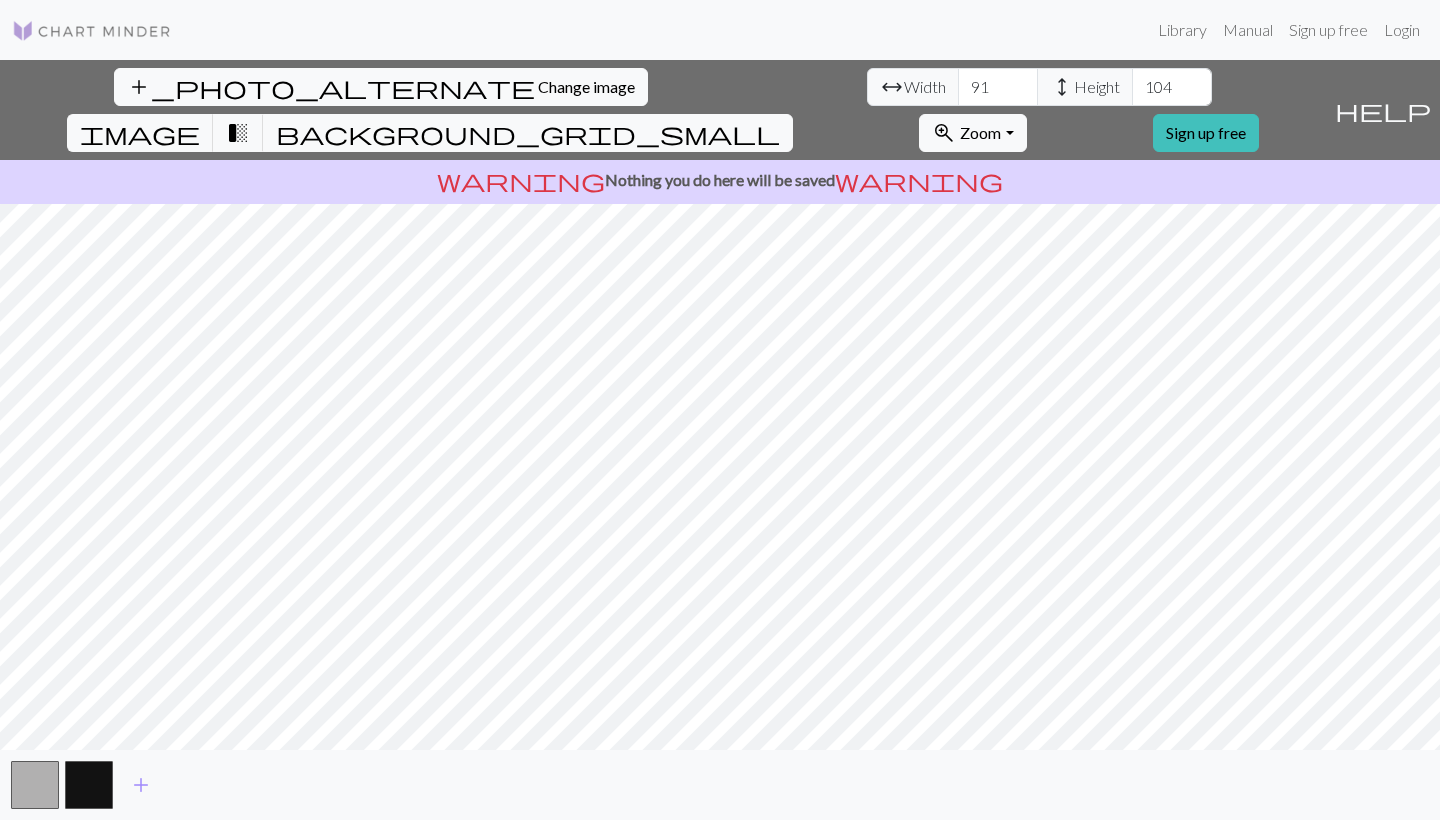 click at bounding box center (92, 31) 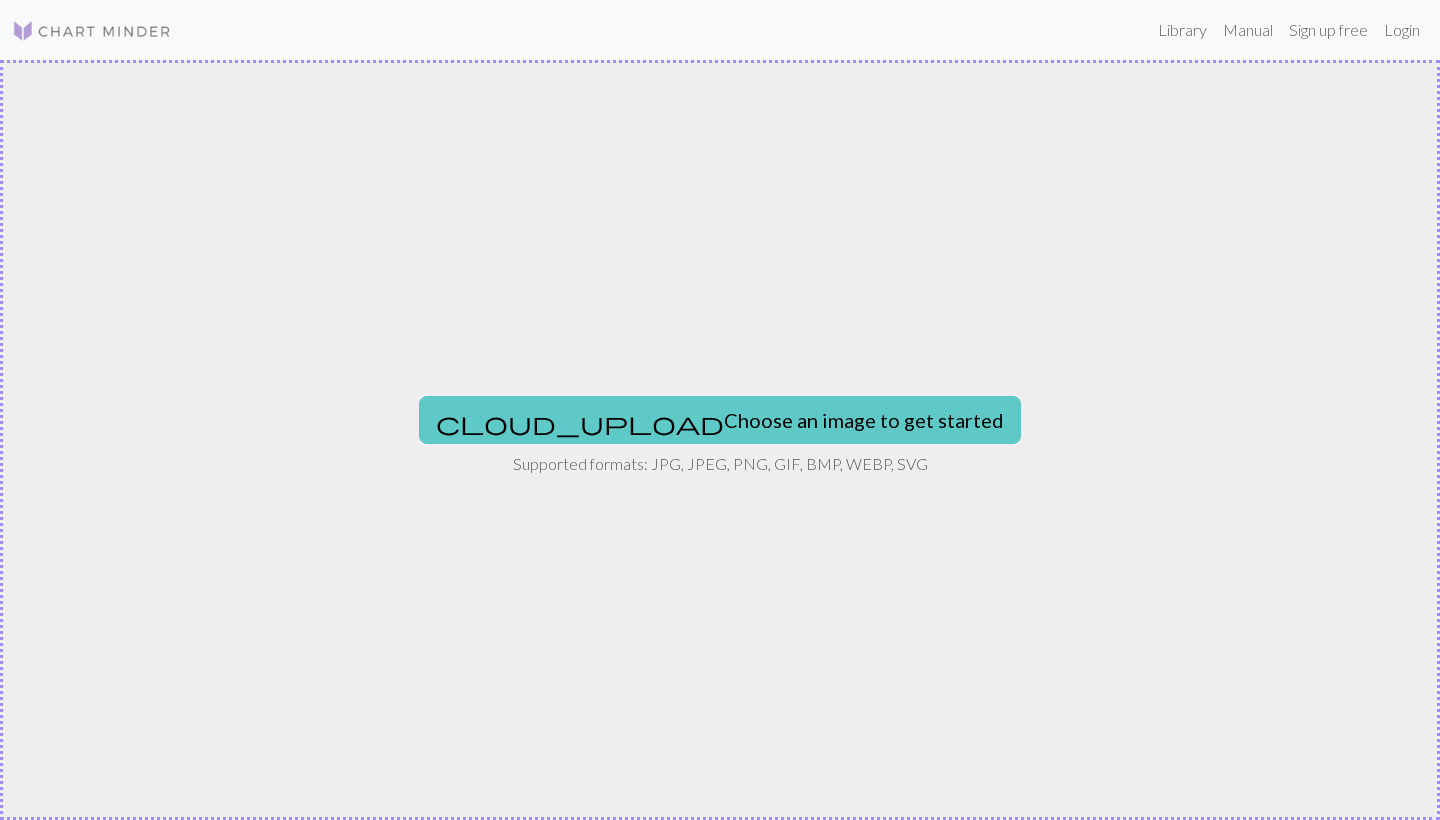 click on "cloud_upload" at bounding box center [580, 423] 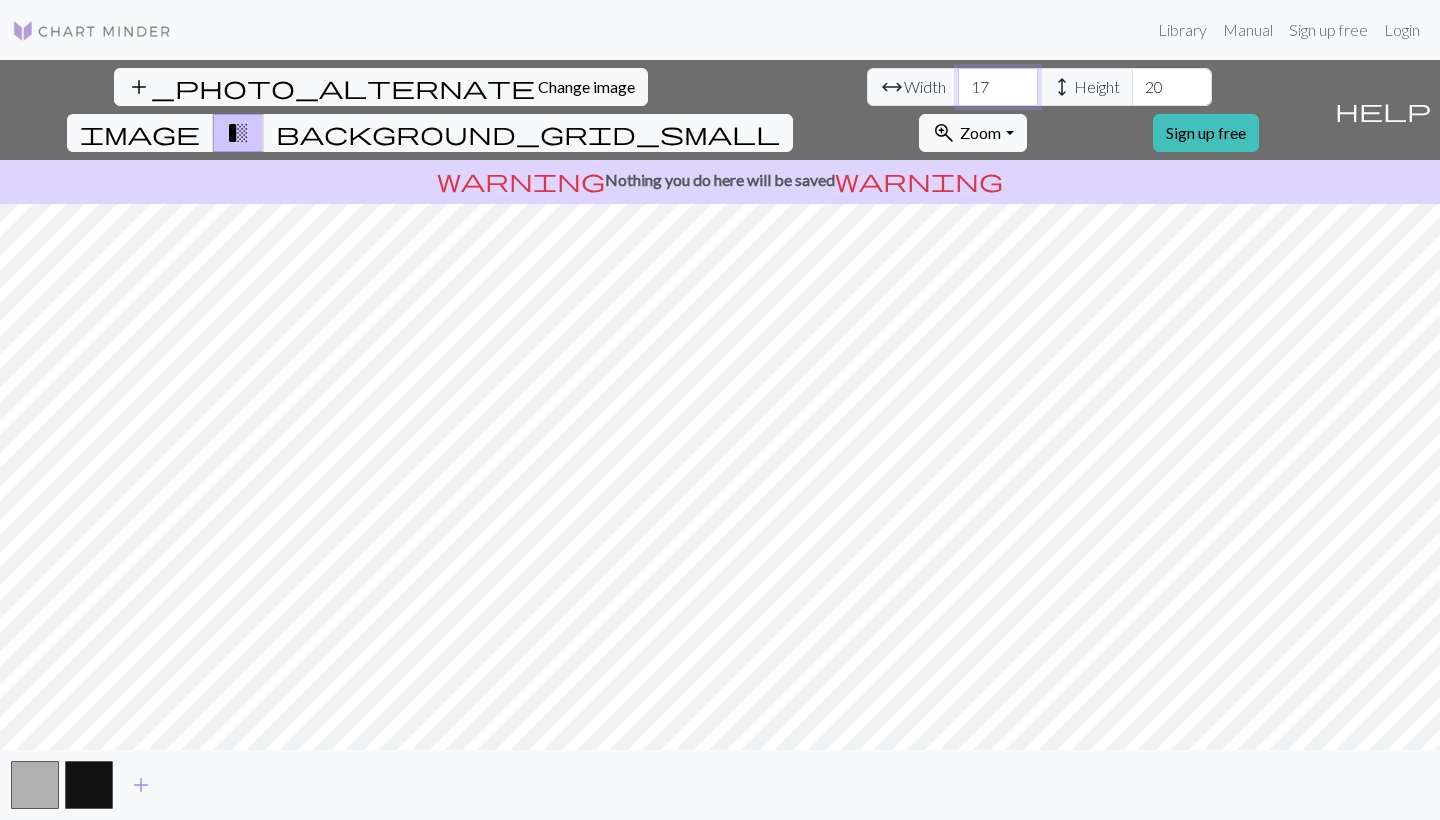 click on "17" at bounding box center (998, 87) 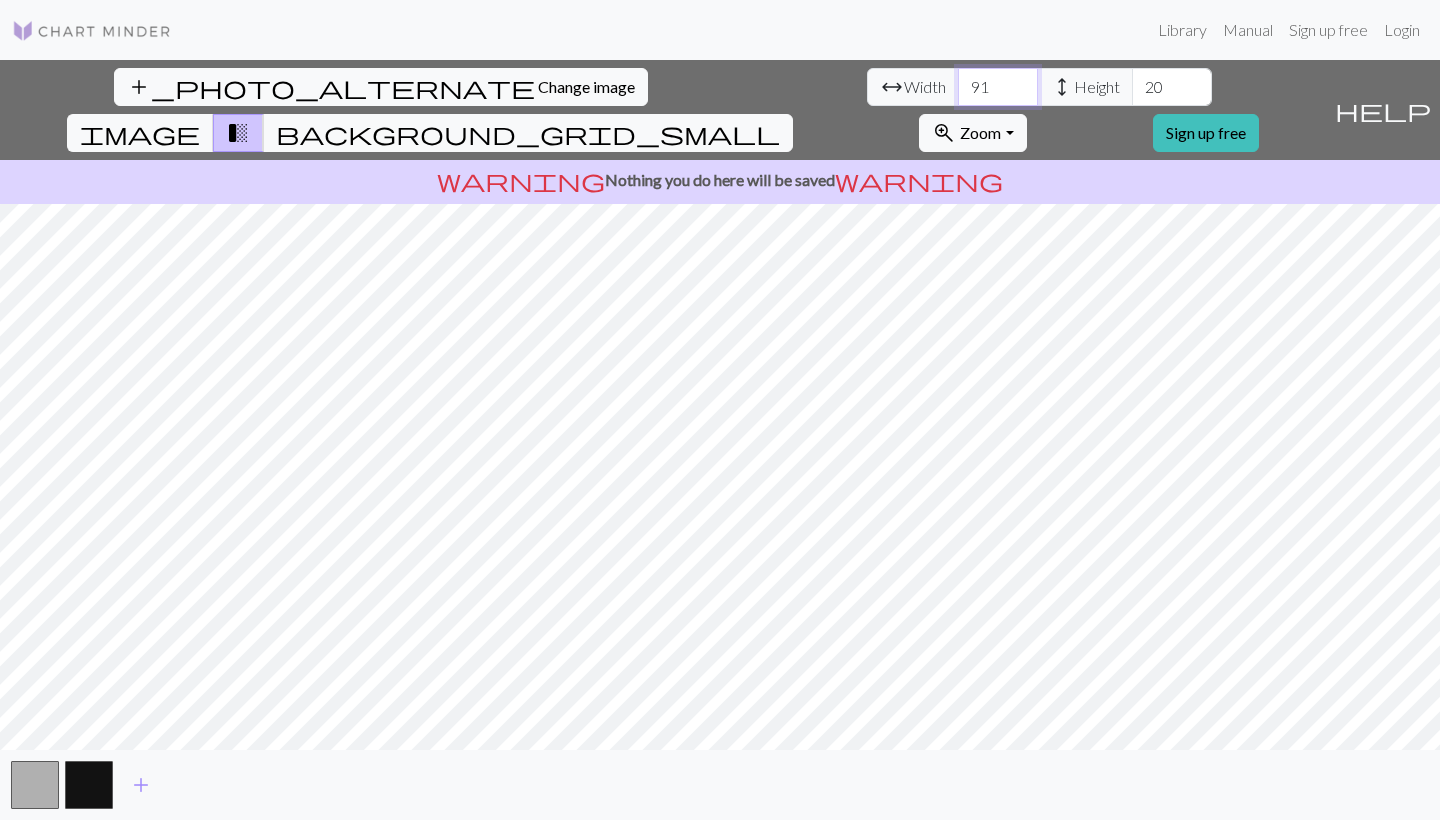 type on "91" 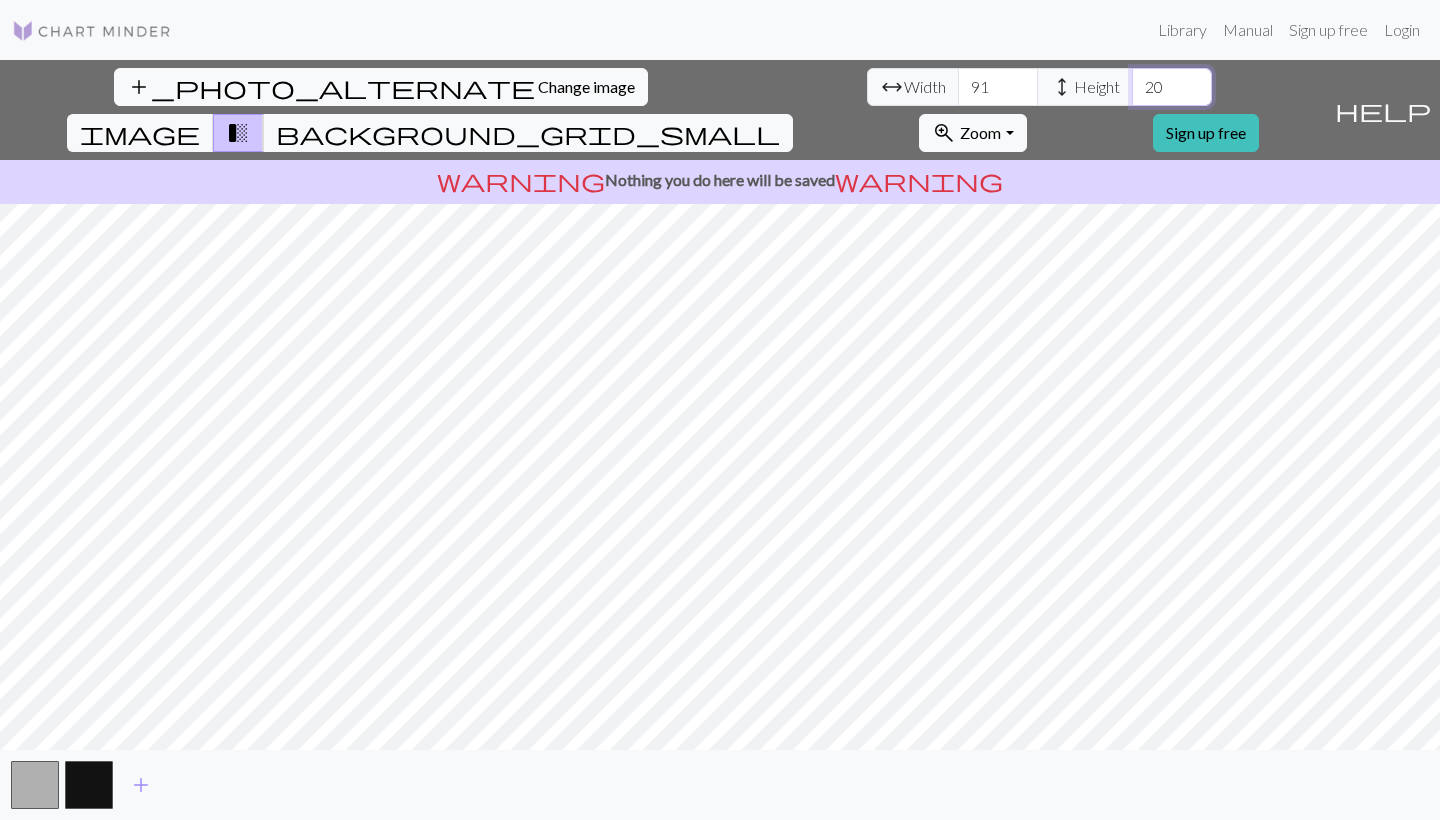 click on "20" at bounding box center [1172, 87] 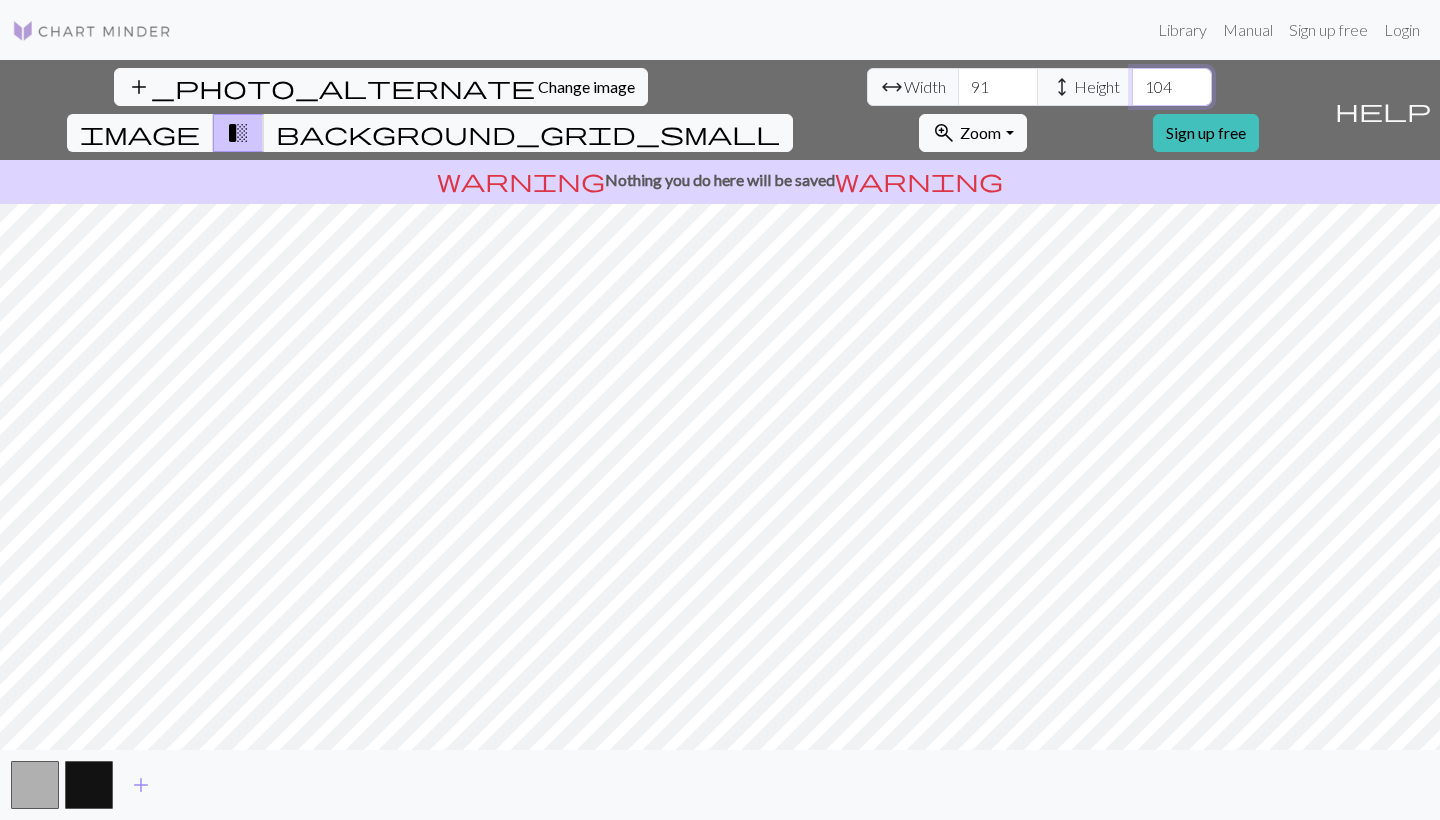 type on "104" 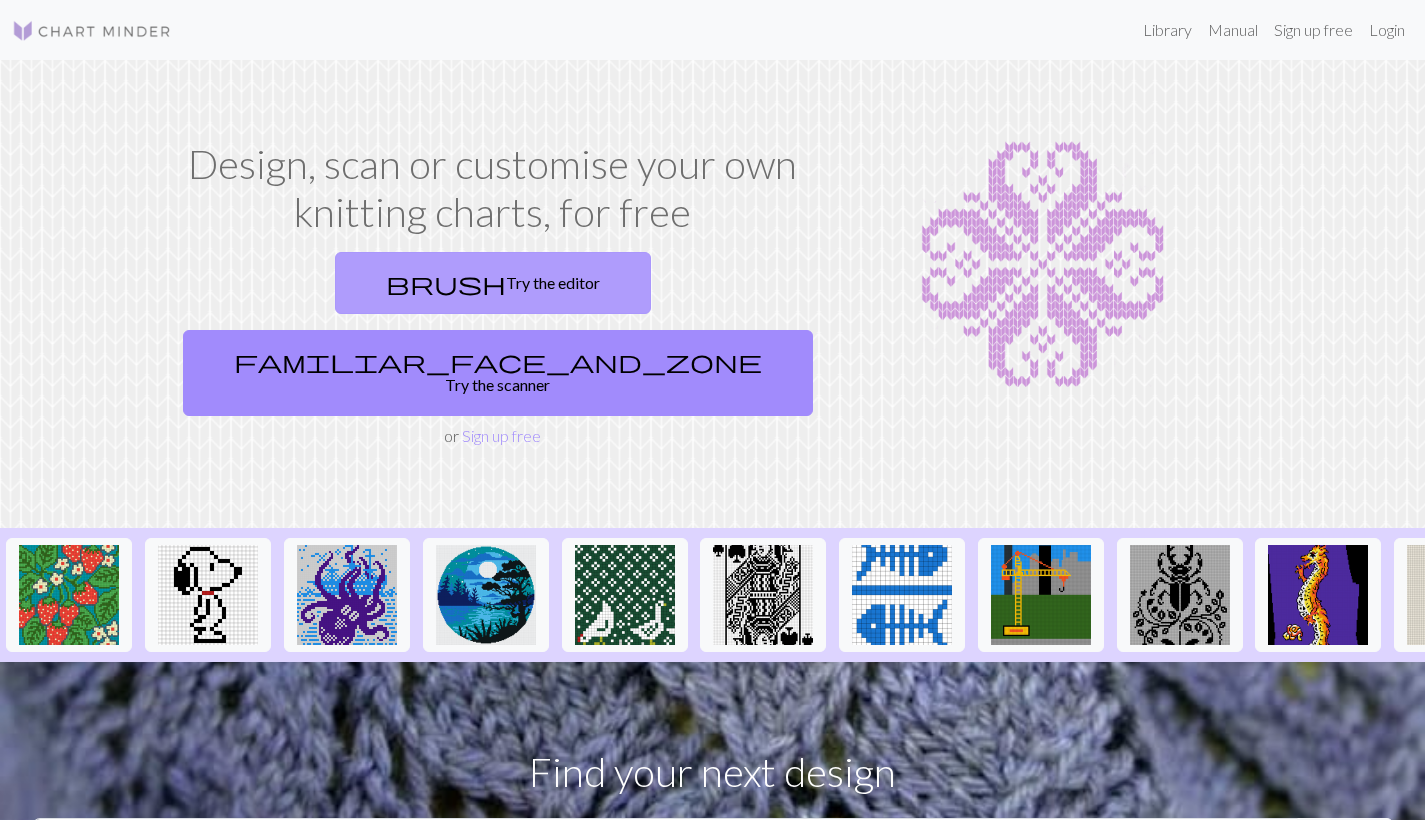 click on "brush  Try the editor" at bounding box center [493, 283] 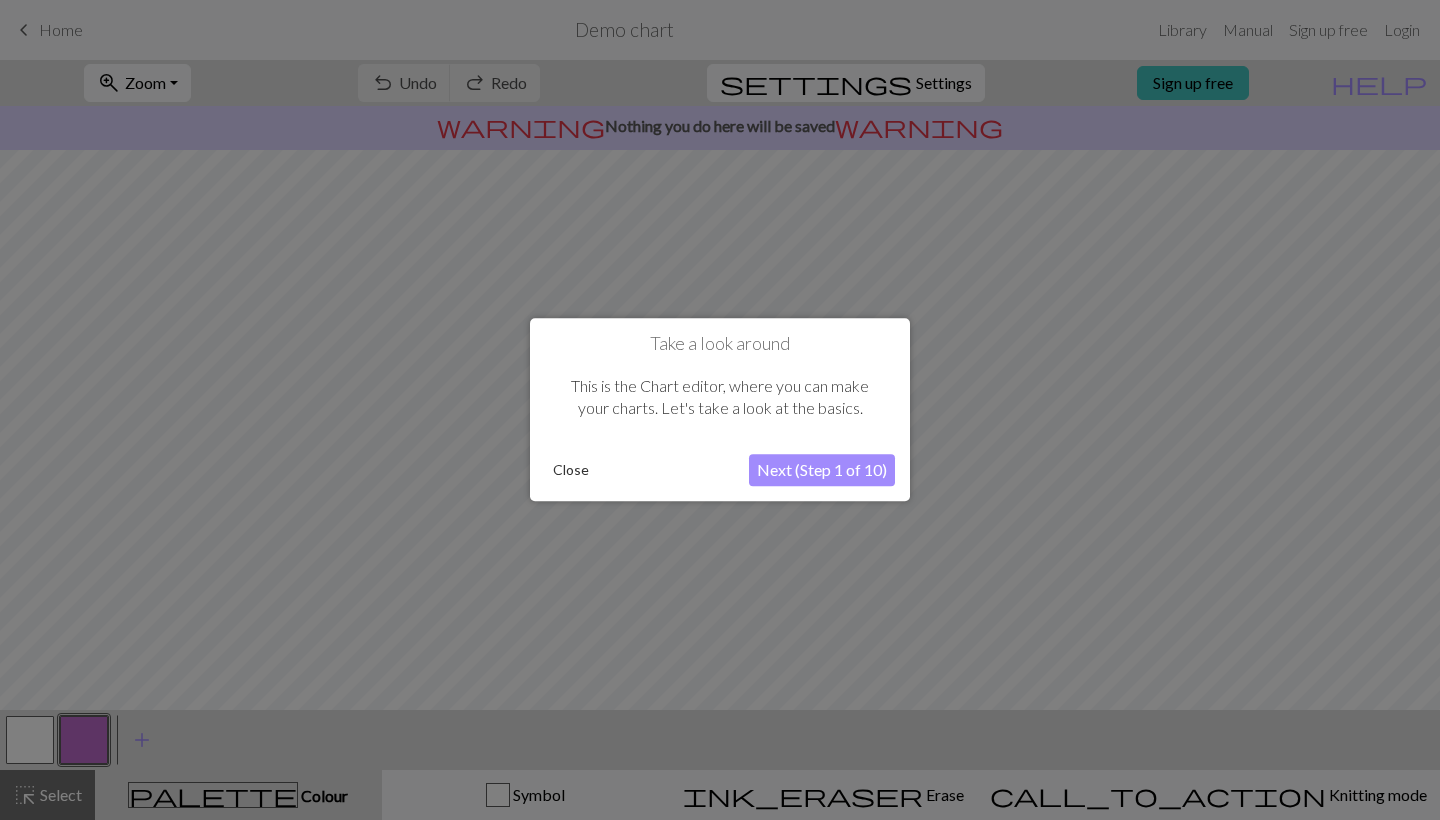 click on "Next (Step 1 of 10)" at bounding box center [822, 471] 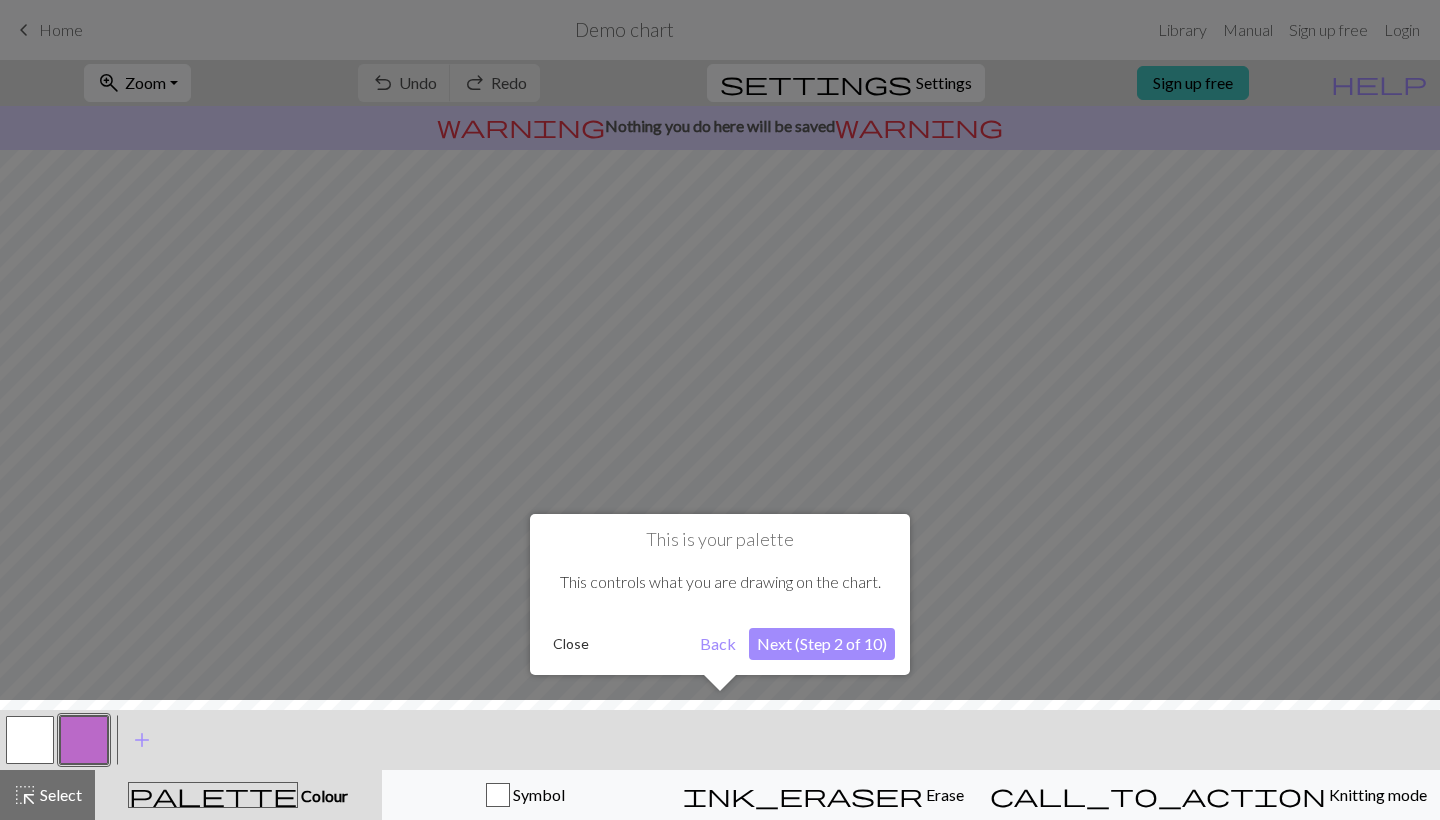 click on "Close" at bounding box center (571, 644) 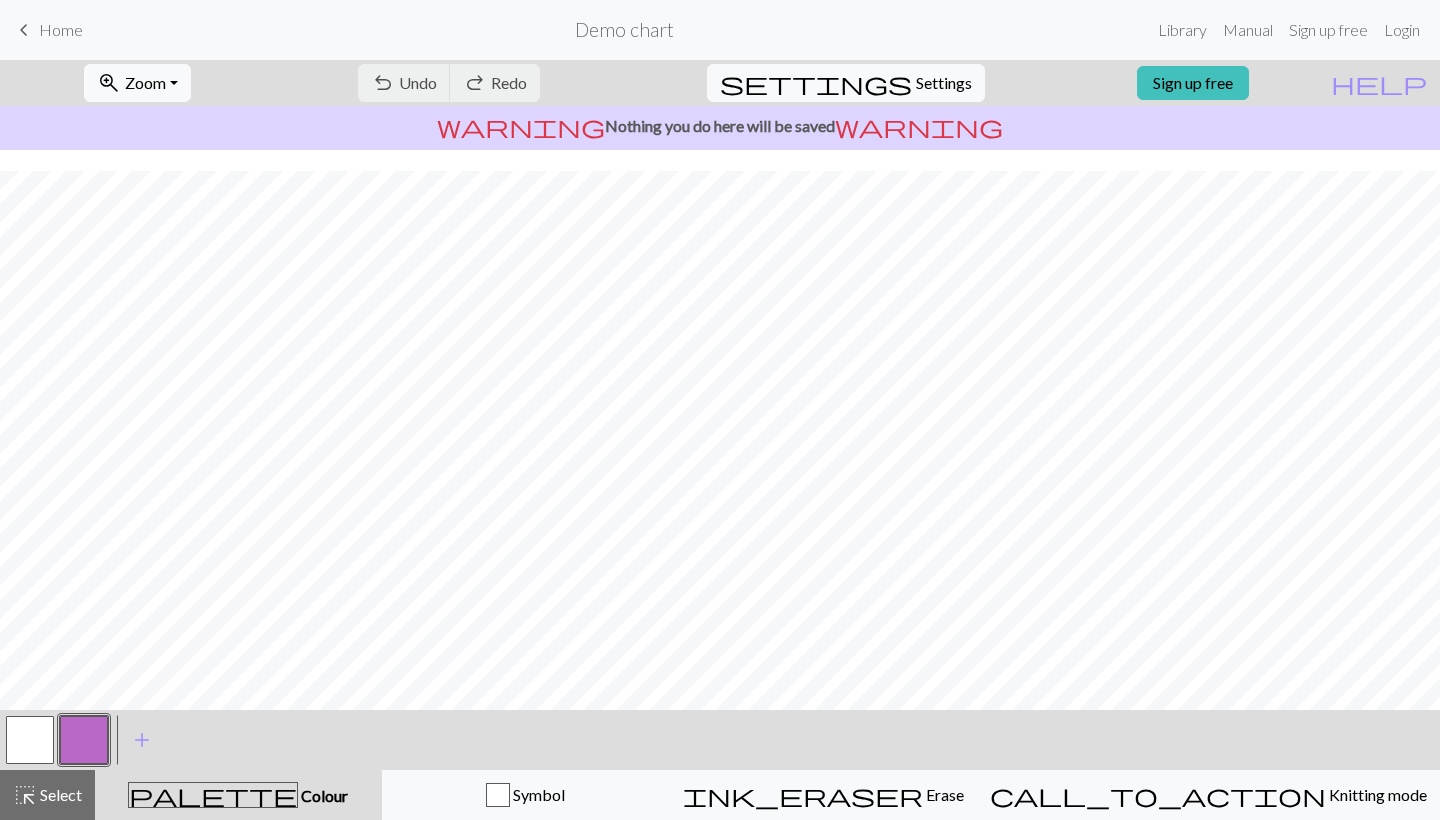 scroll, scrollTop: 186, scrollLeft: 0, axis: vertical 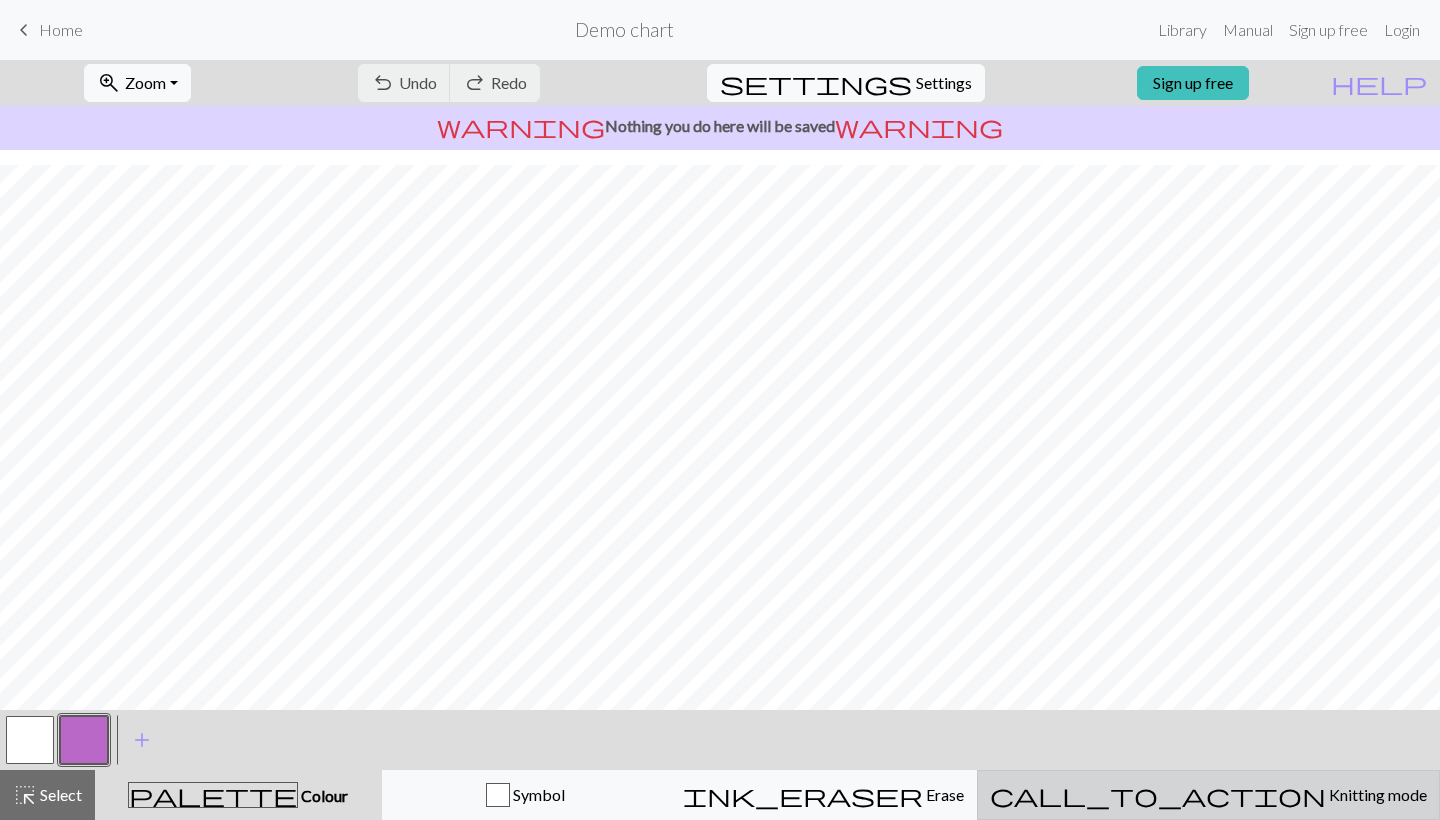 click on "call_to_action" at bounding box center [1158, 795] 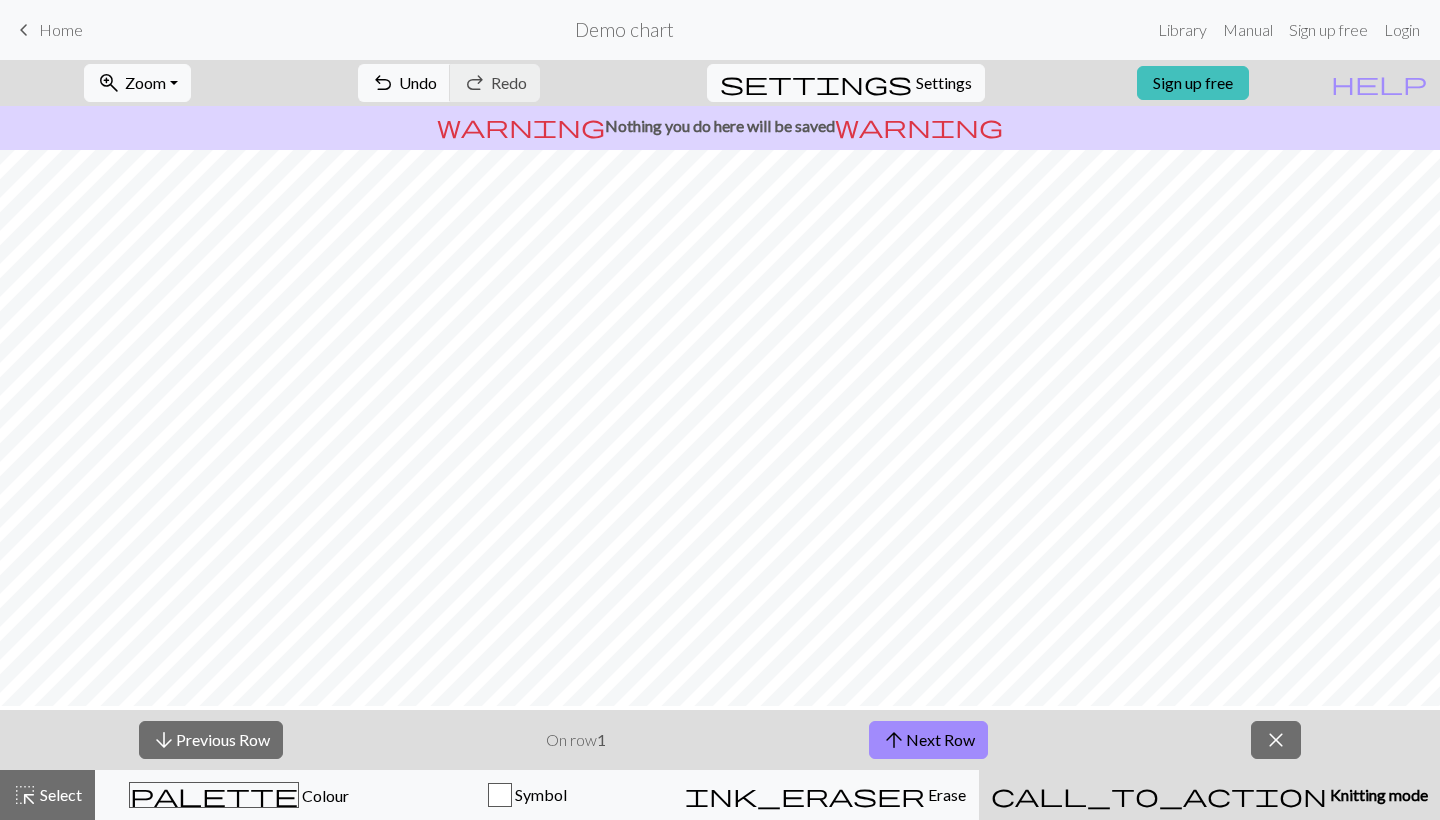 scroll, scrollTop: 0, scrollLeft: 0, axis: both 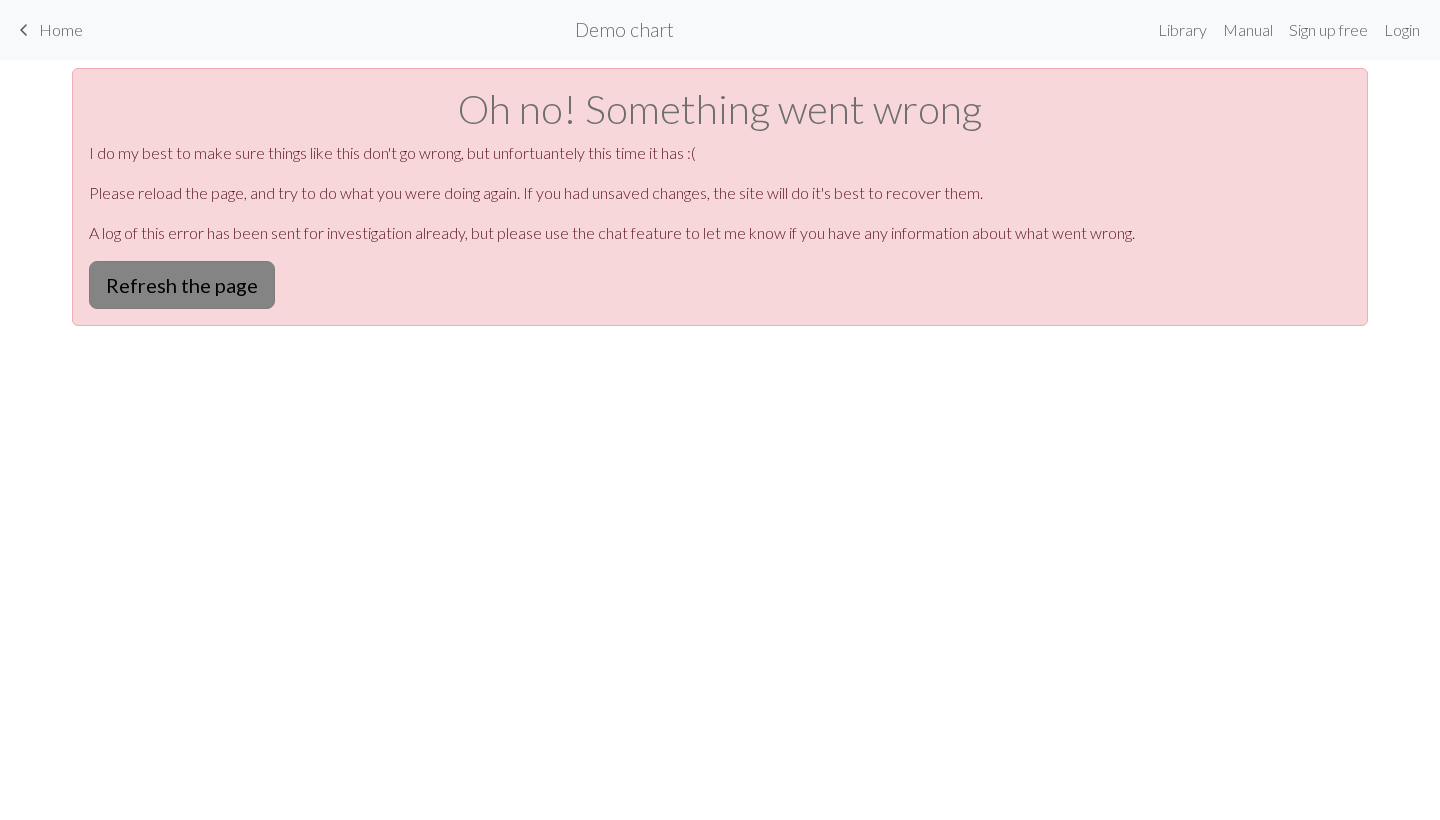 click on "Refresh the page" at bounding box center [182, 285] 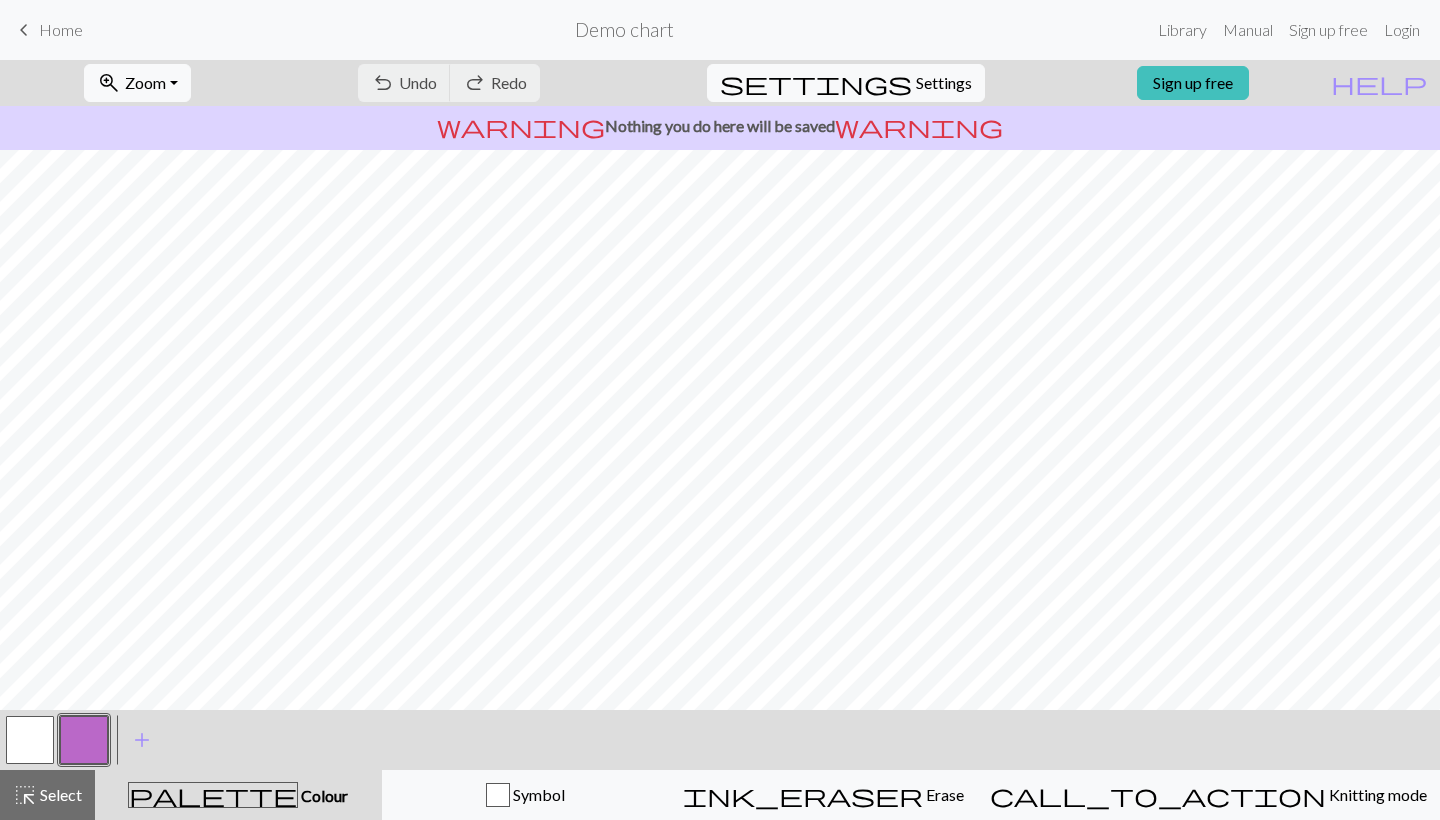 scroll, scrollTop: 0, scrollLeft: 0, axis: both 